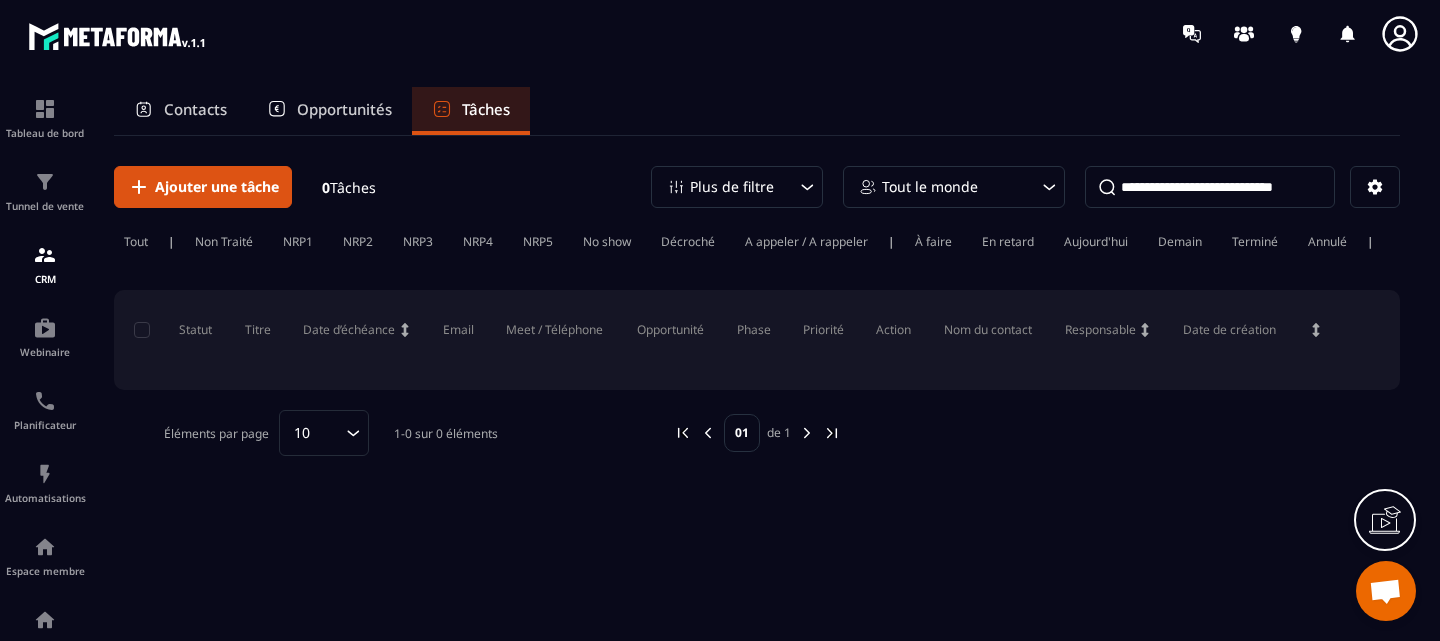 scroll, scrollTop: 0, scrollLeft: 0, axis: both 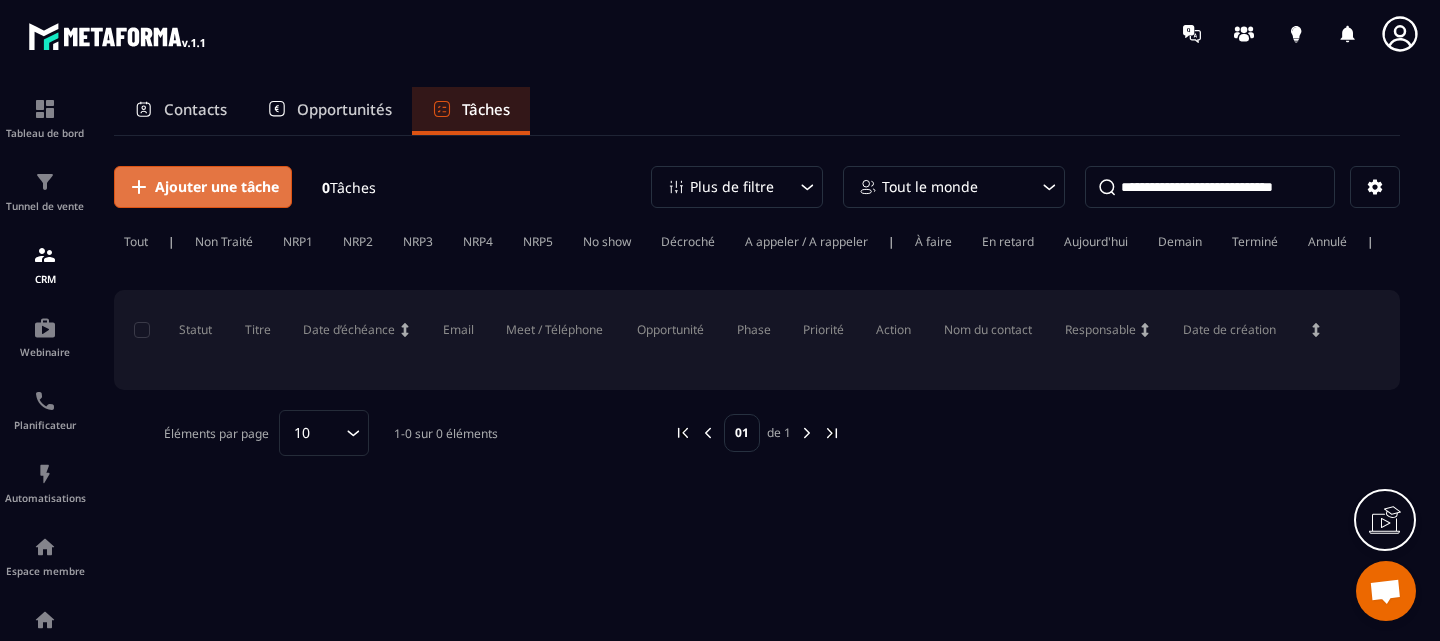 click on "Ajouter une tâche" at bounding box center [217, 187] 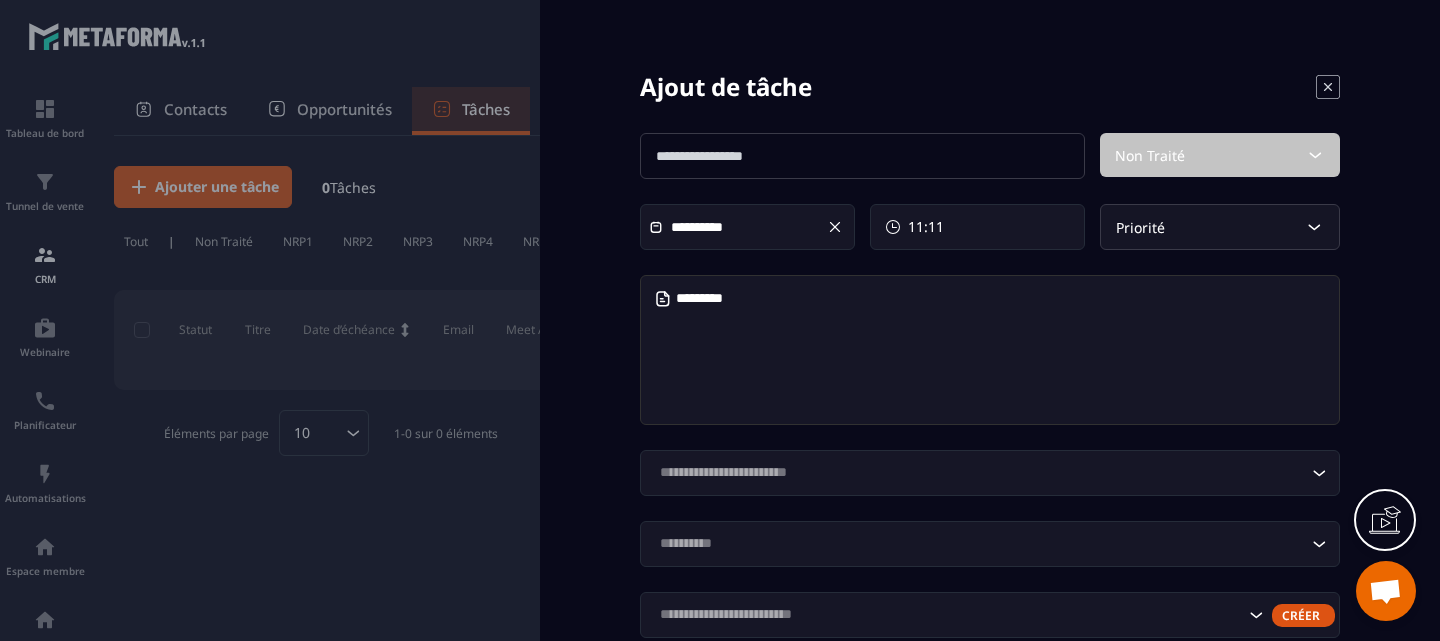 click at bounding box center [862, 156] 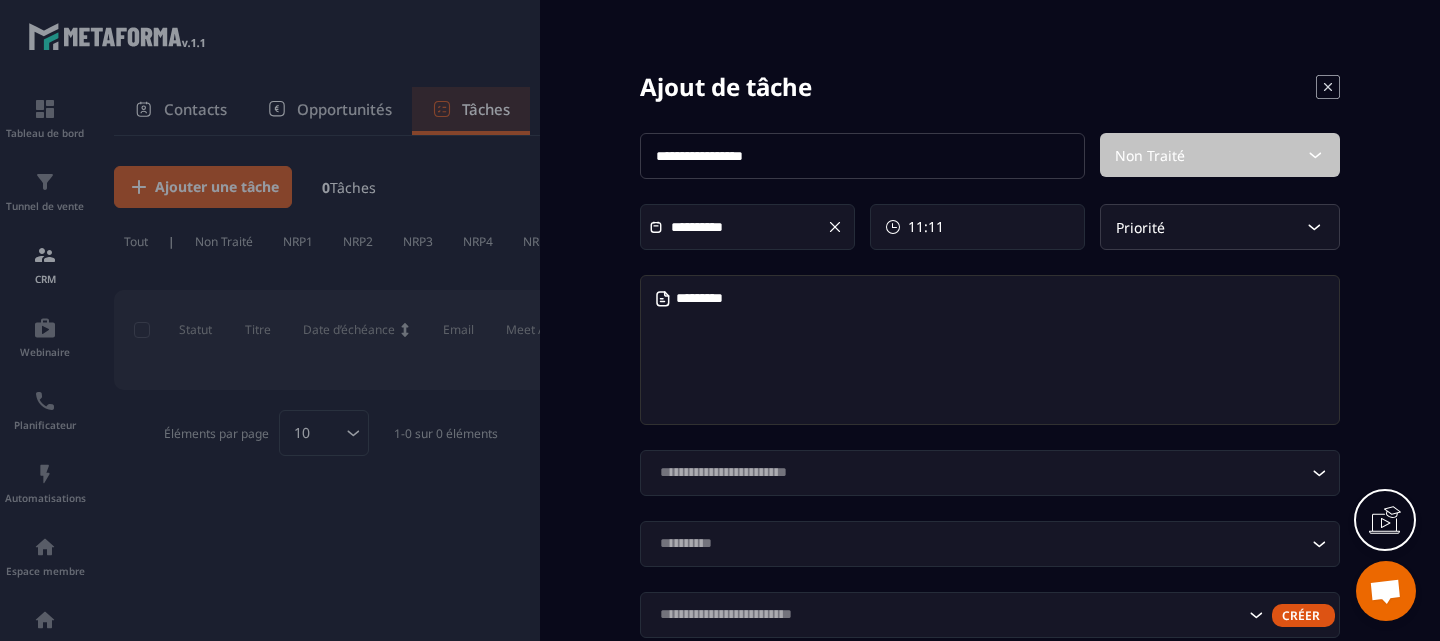 type on "**********" 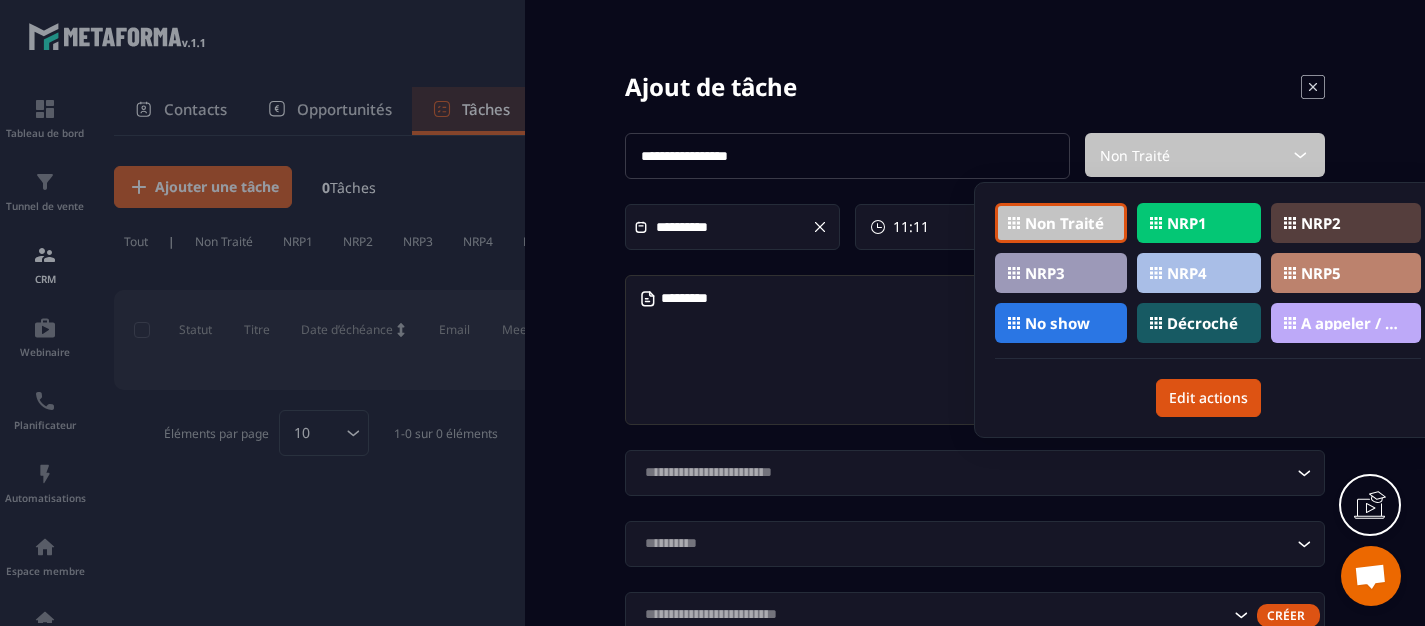 click on "Non Traité" at bounding box center (1064, 223) 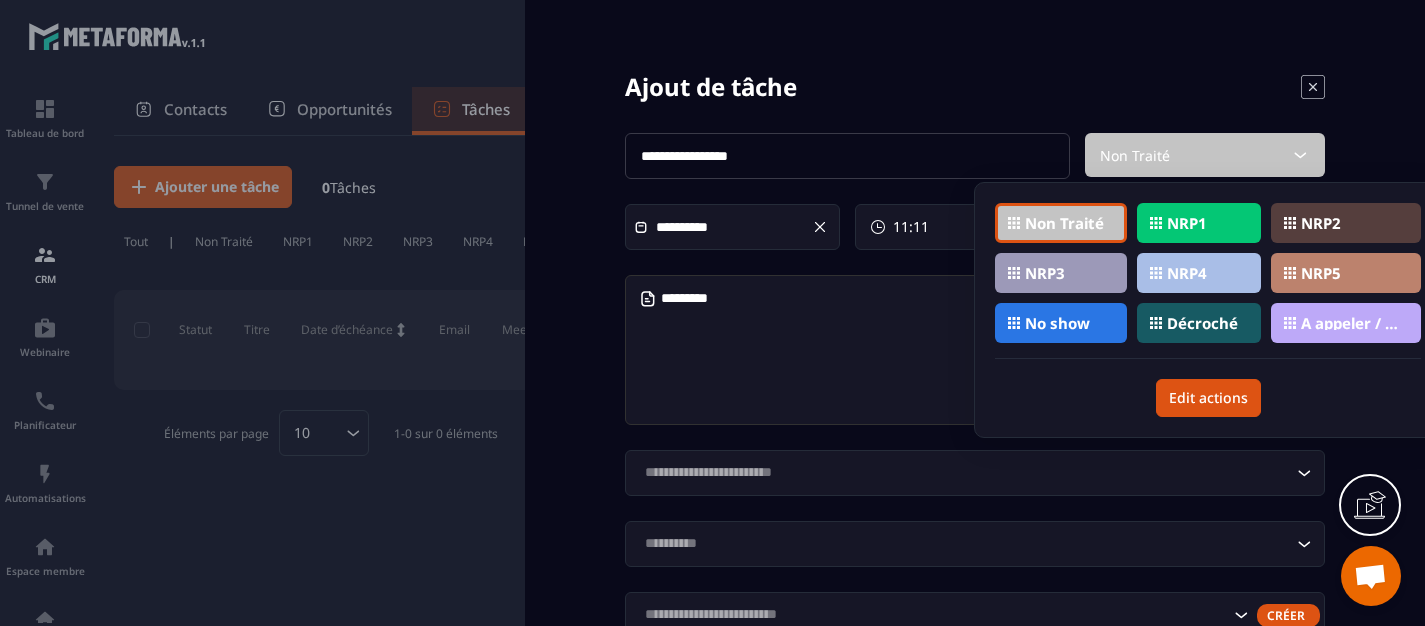 click on "**********" 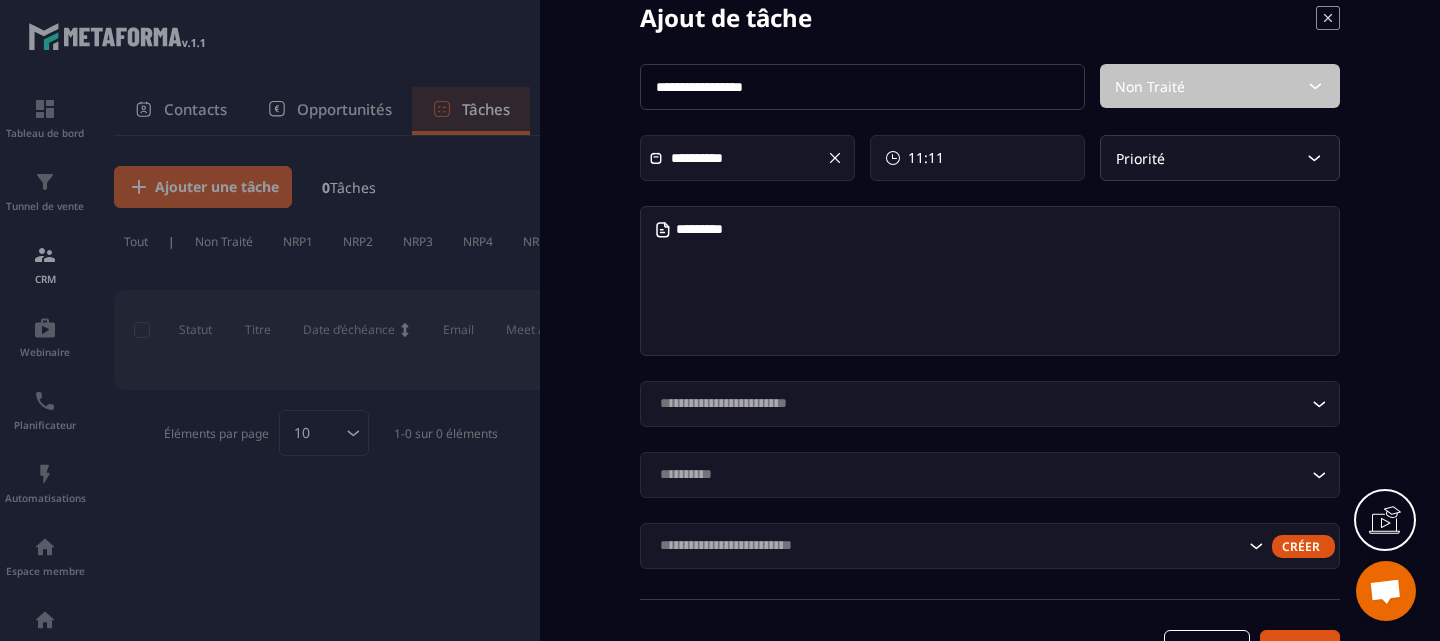 scroll, scrollTop: 135, scrollLeft: 0, axis: vertical 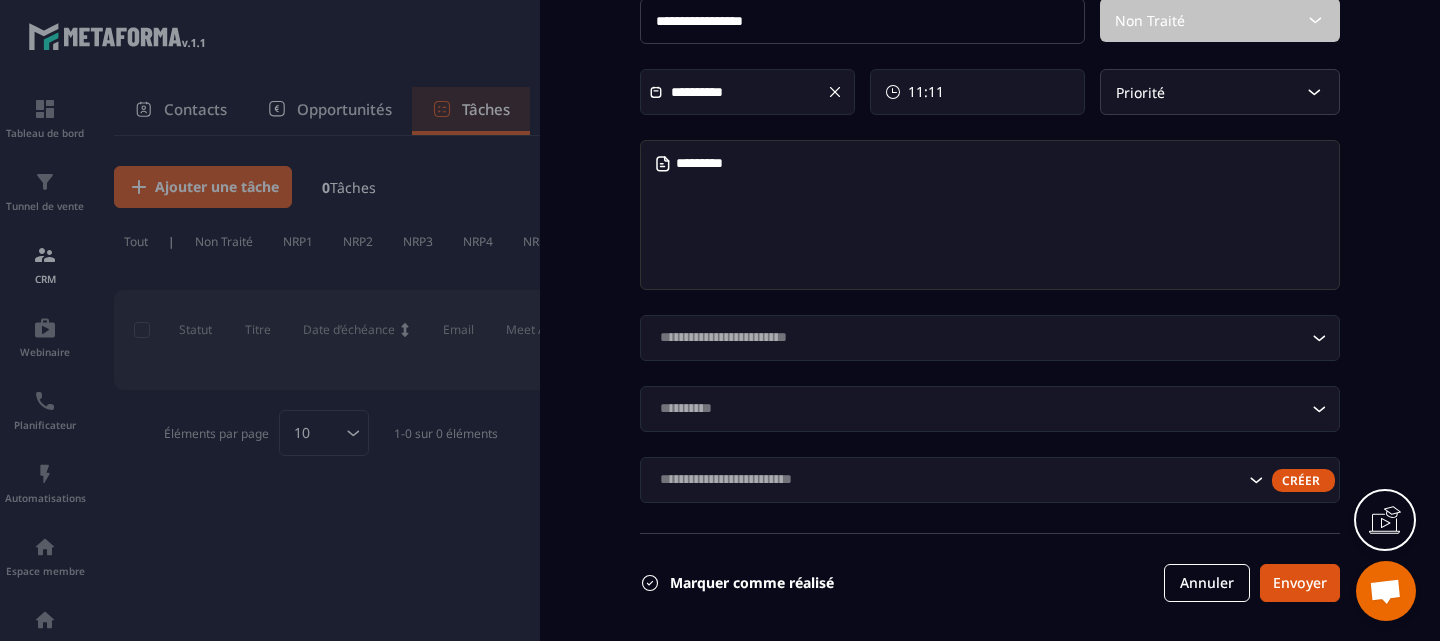 click 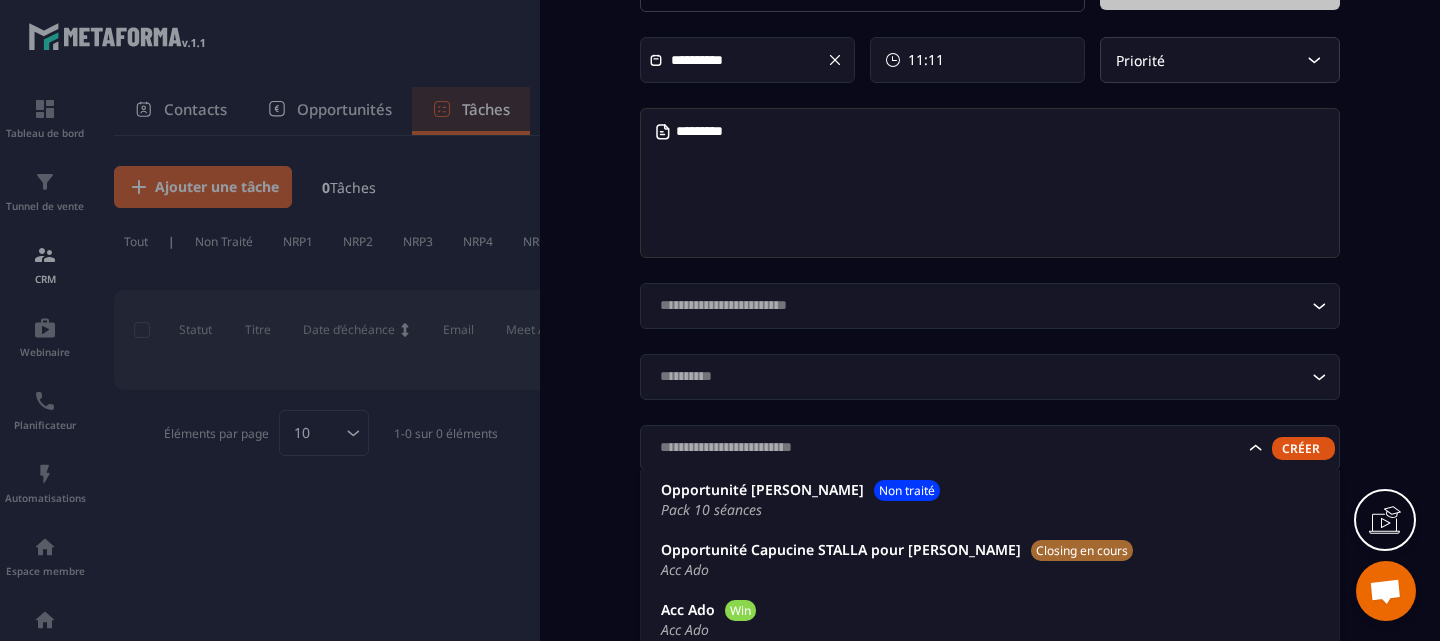 scroll, scrollTop: 176, scrollLeft: 0, axis: vertical 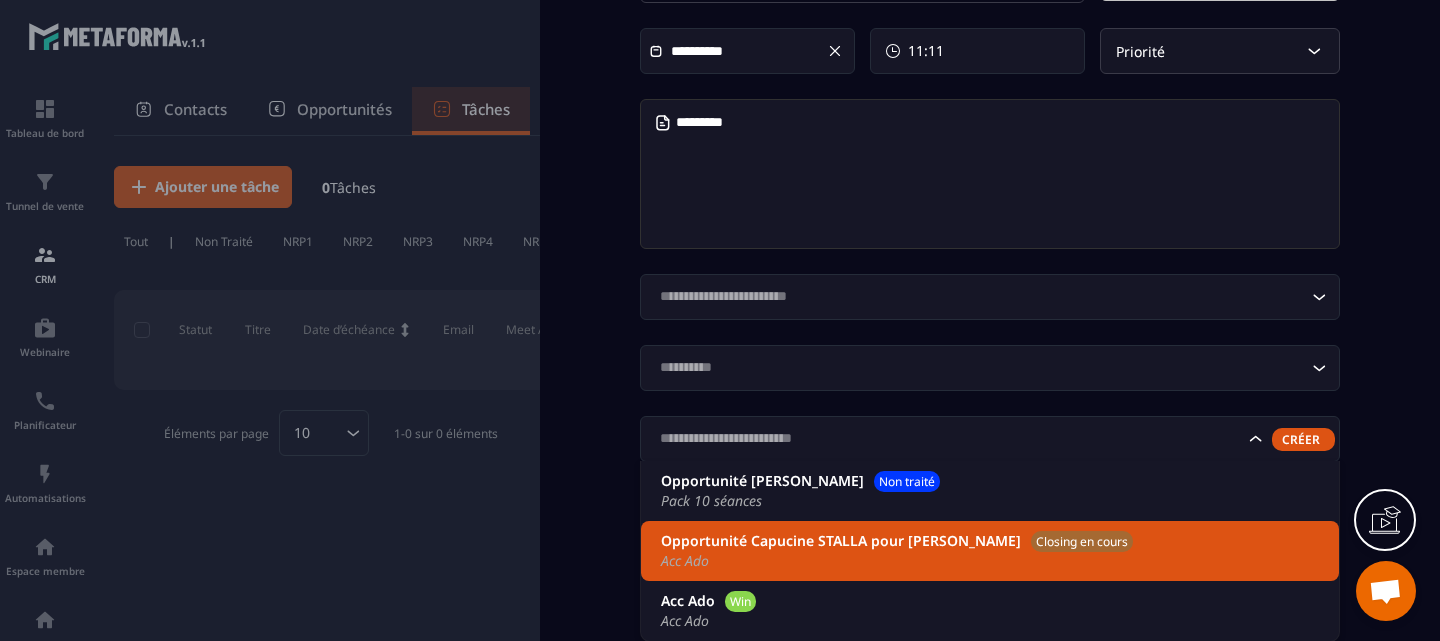 click on "Opportunité Capucine STALLA pour [PERSON_NAME]" at bounding box center (841, 540) 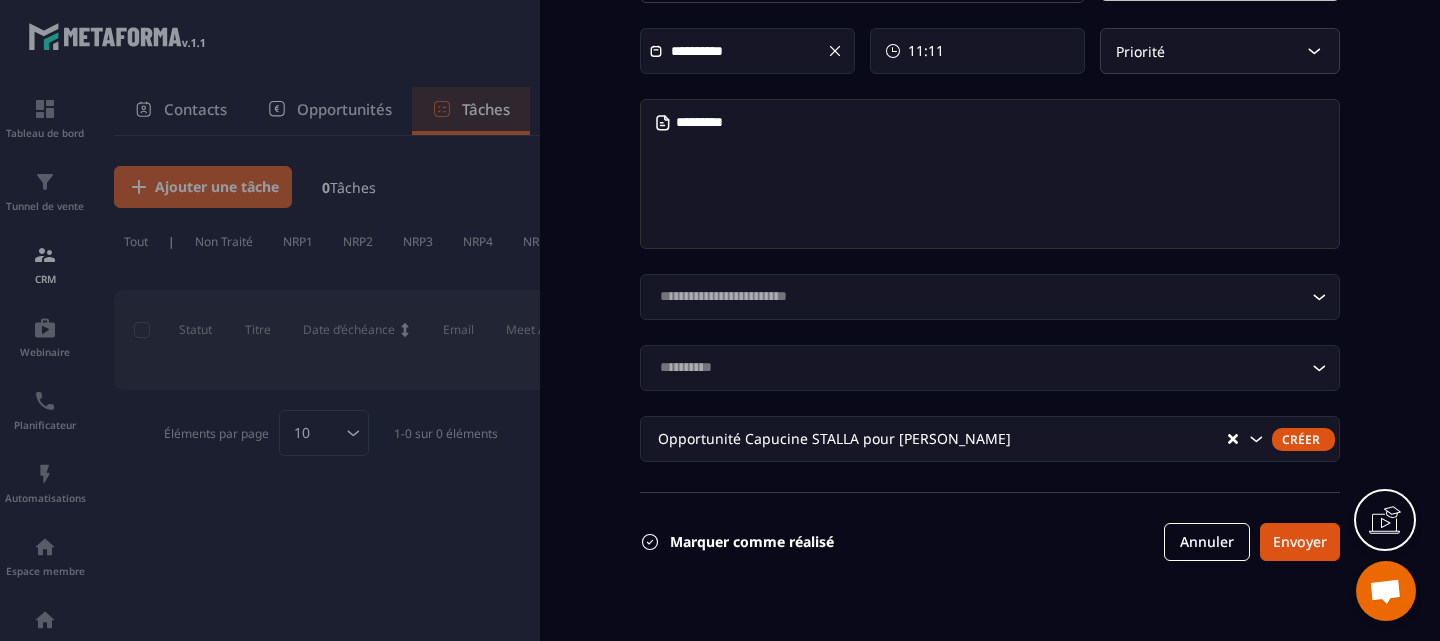 scroll, scrollTop: 135, scrollLeft: 0, axis: vertical 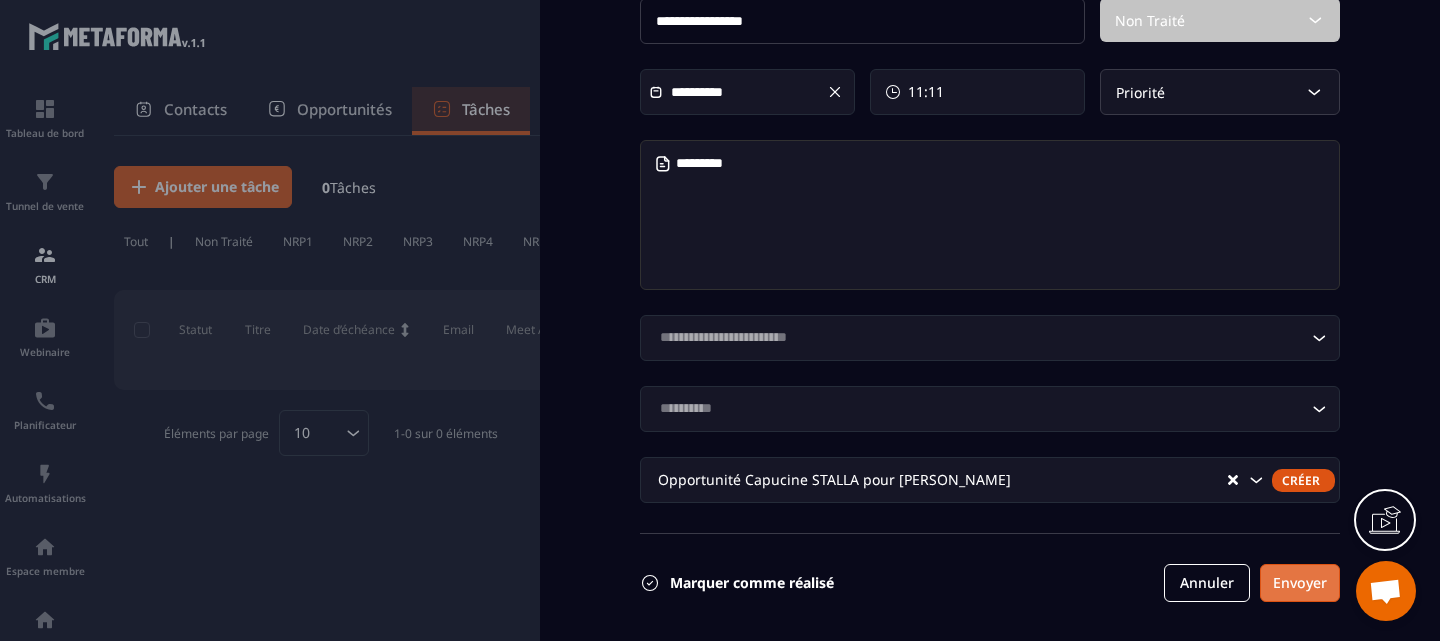 click on "Envoyer" at bounding box center [1300, 583] 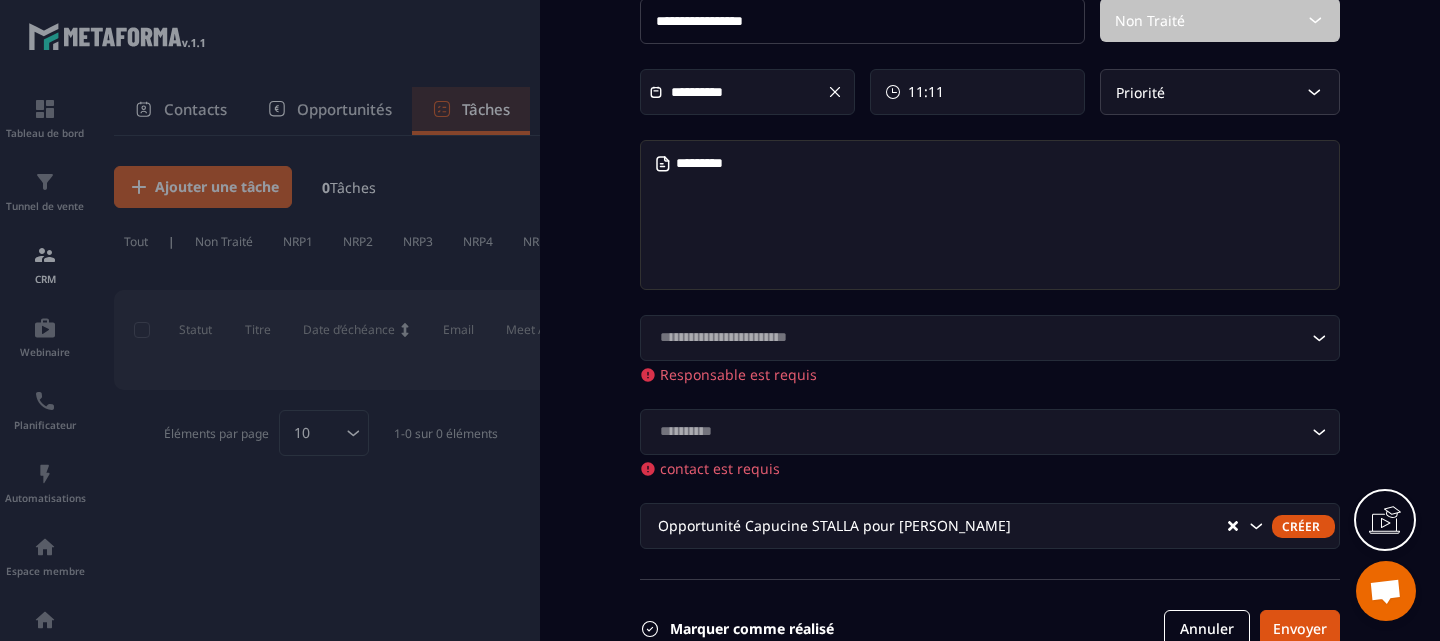 click 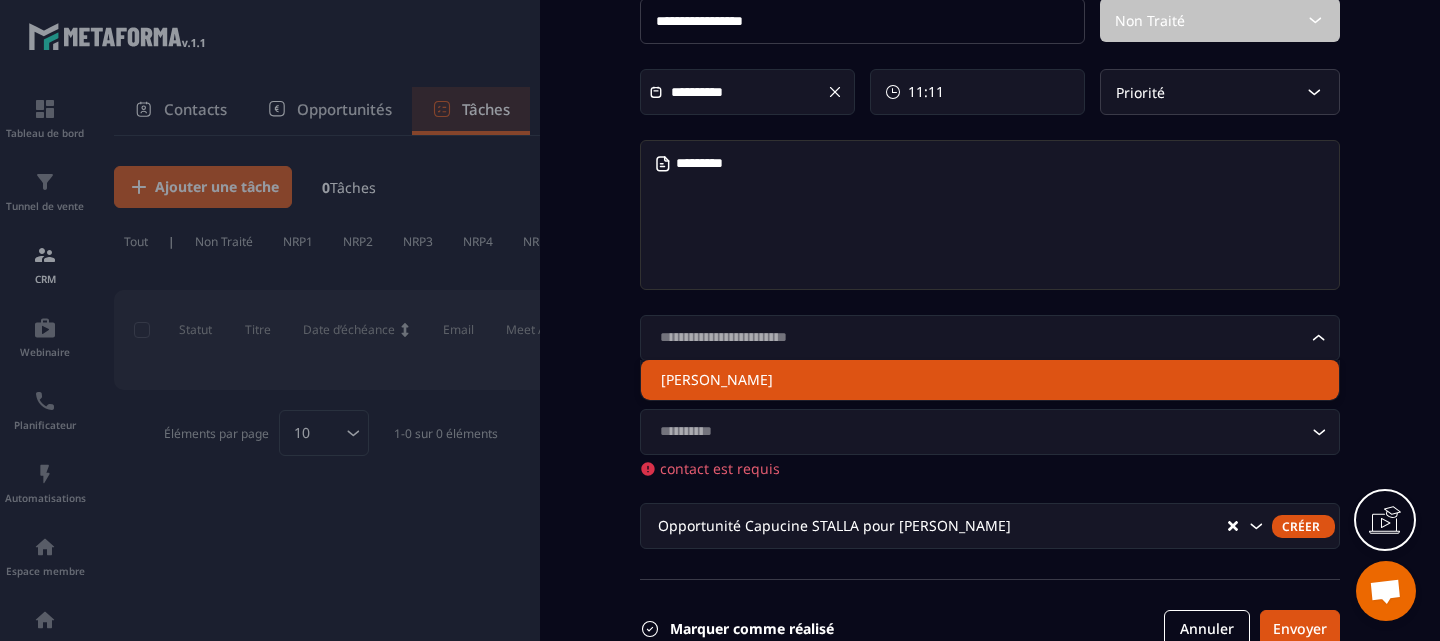 click on "[PERSON_NAME]" 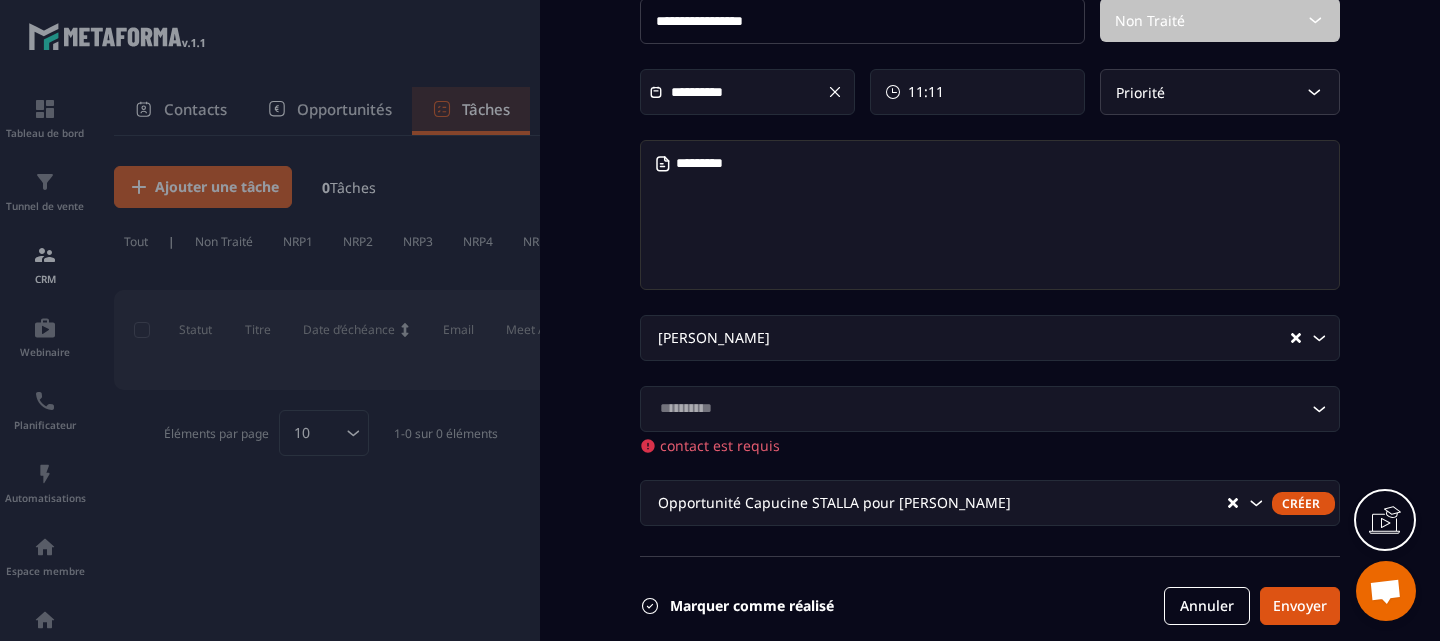 click 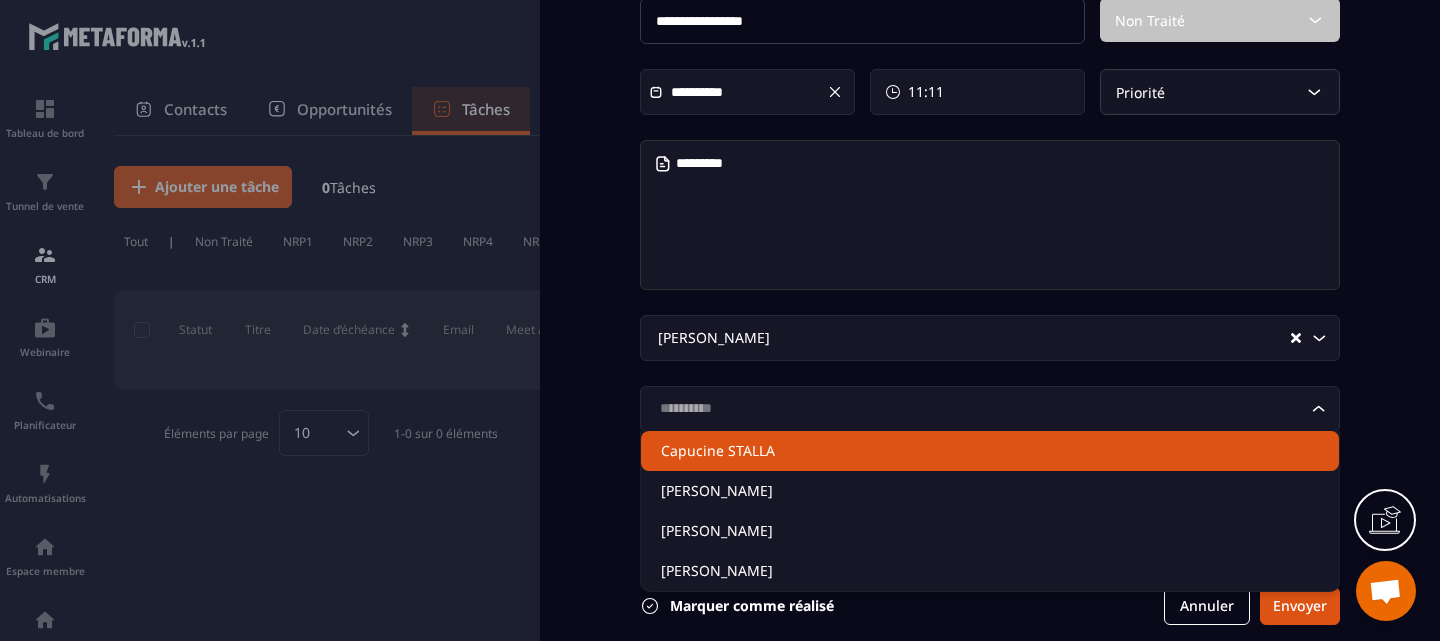 click on "Capucine STALLA" 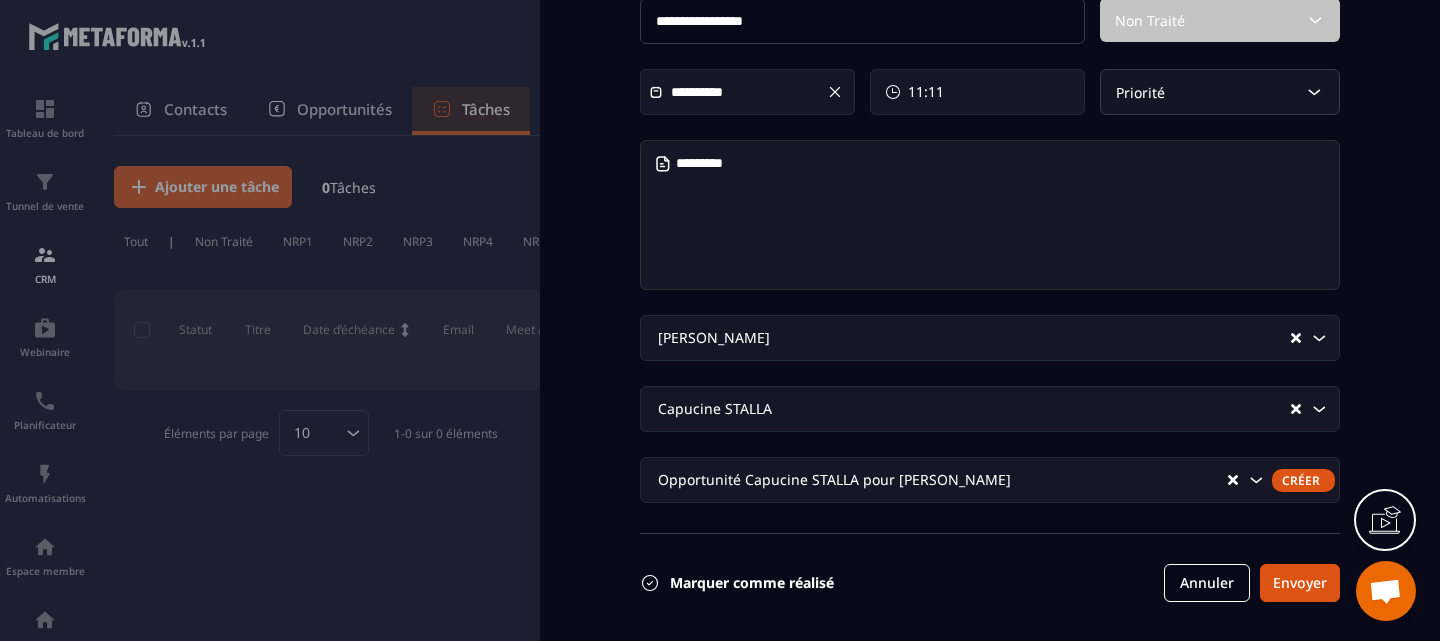 click on "**********" 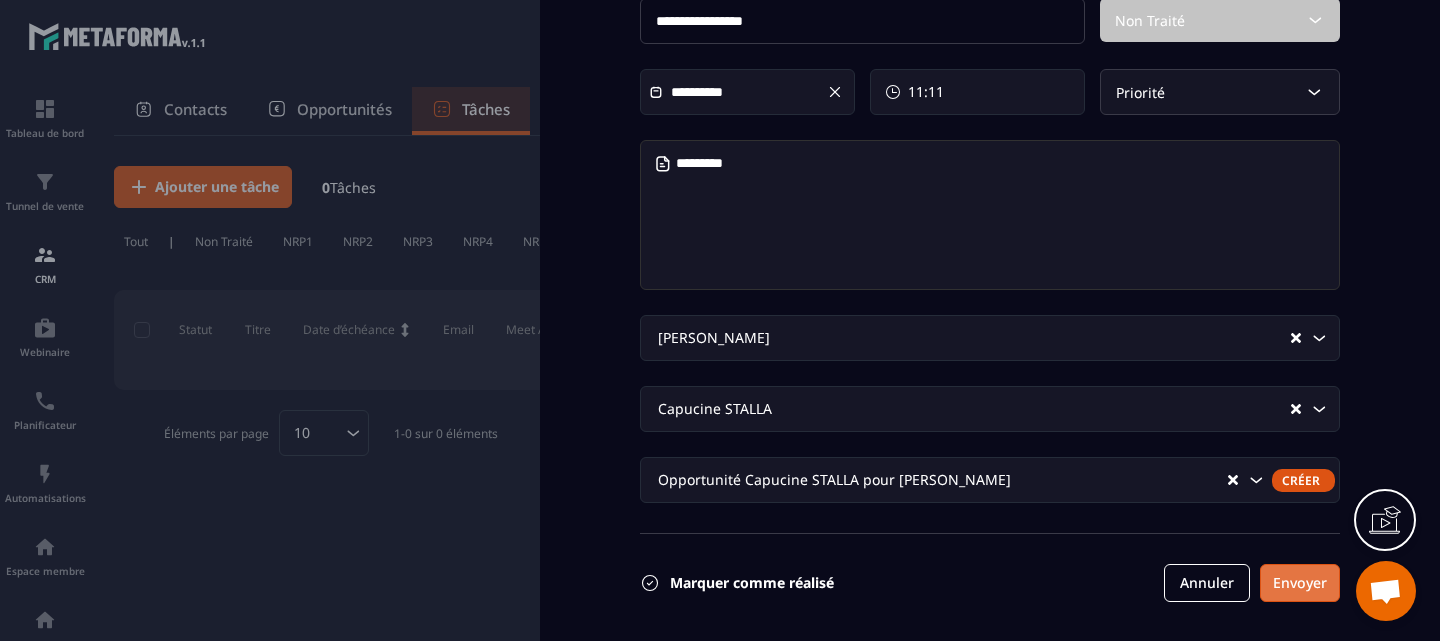 click on "Envoyer" at bounding box center (1300, 583) 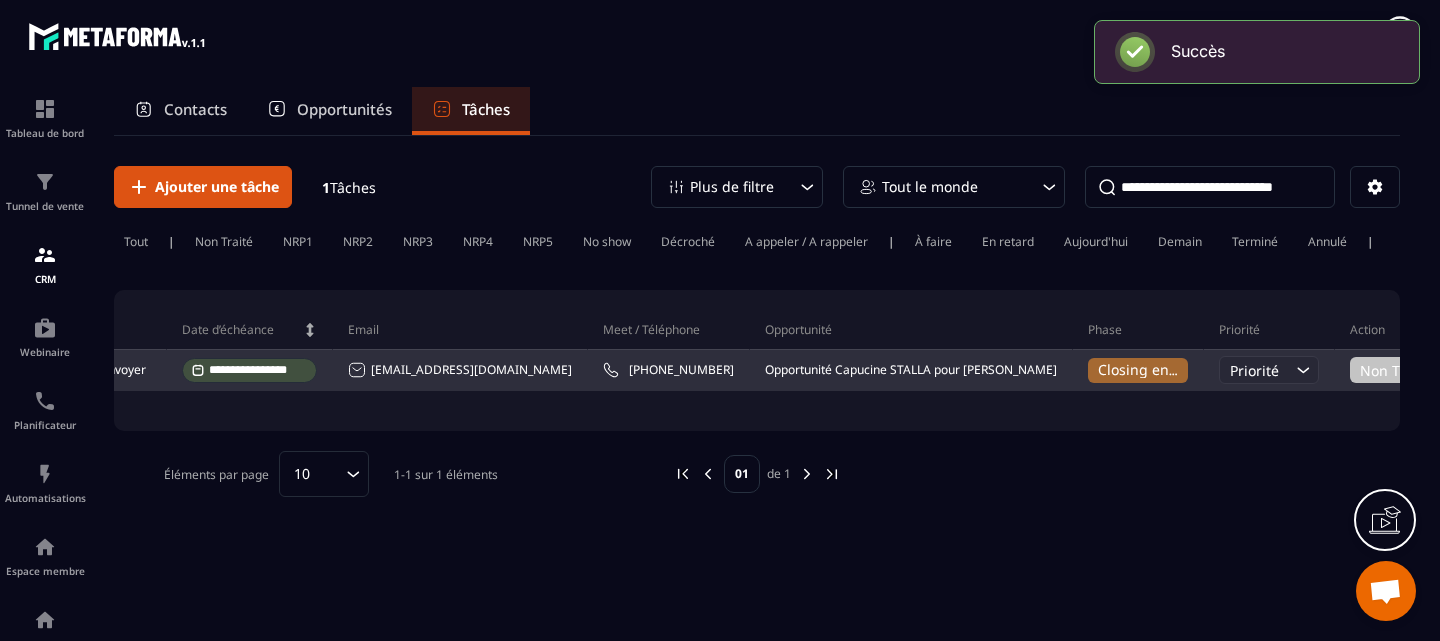 scroll, scrollTop: 0, scrollLeft: 198, axis: horizontal 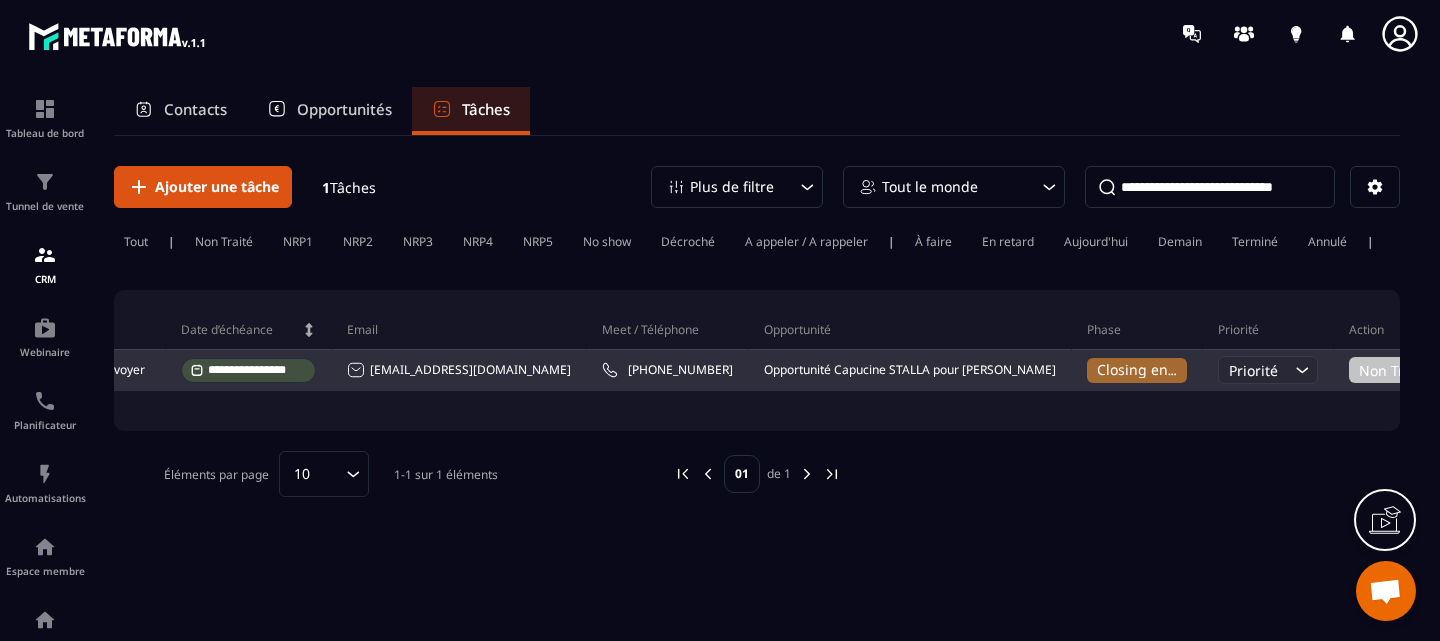 click on "Priorité" at bounding box center [1253, 370] 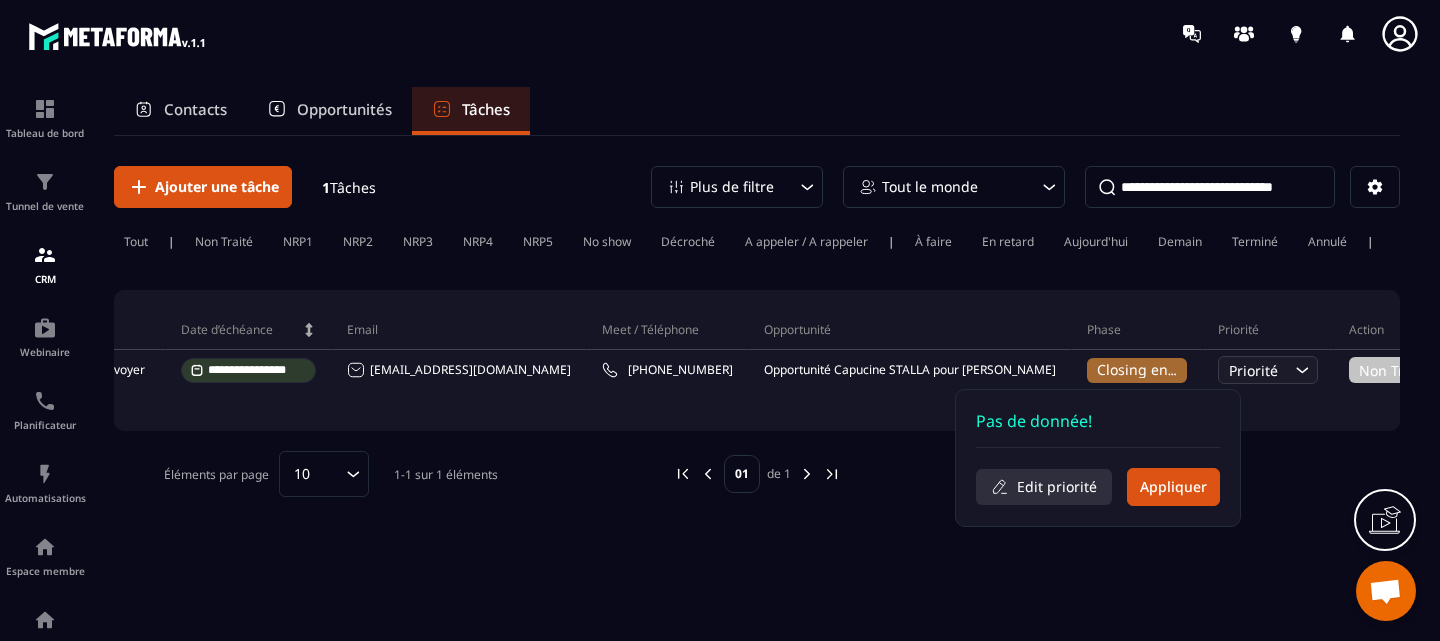 click on "Edit priorité" at bounding box center (1044, 487) 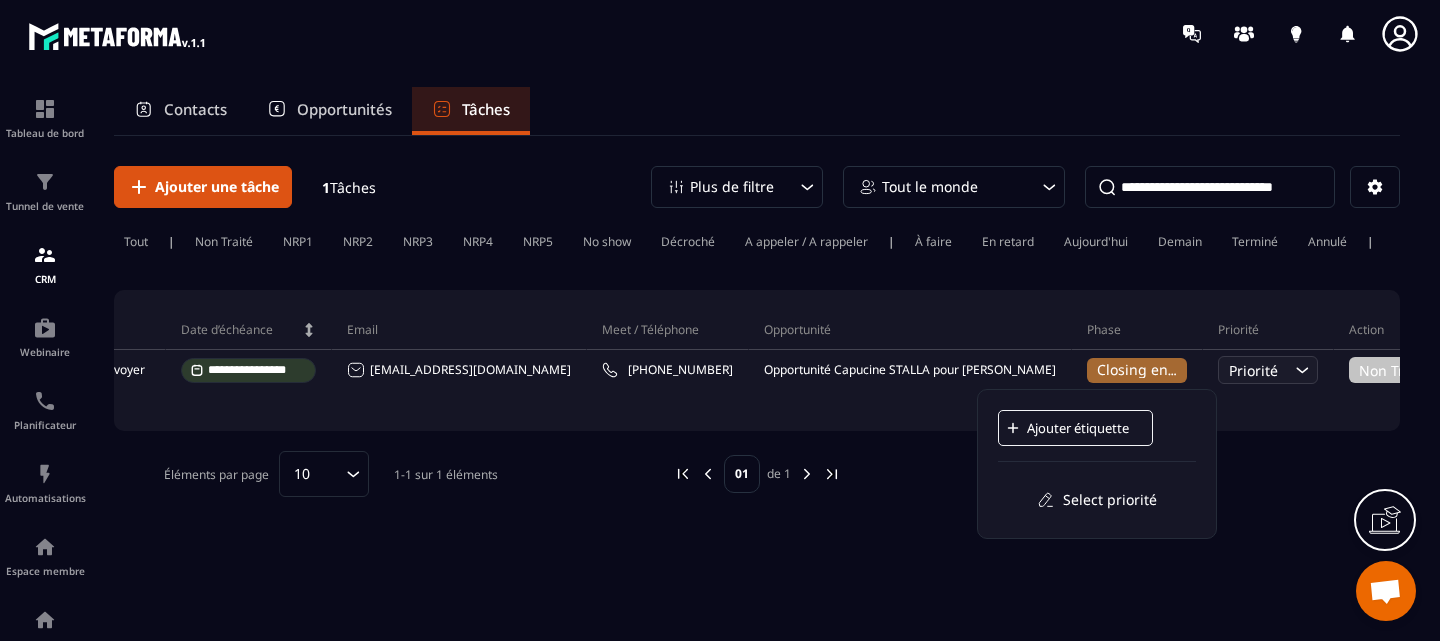 click on "Ajouter étiquette" at bounding box center [1087, 428] 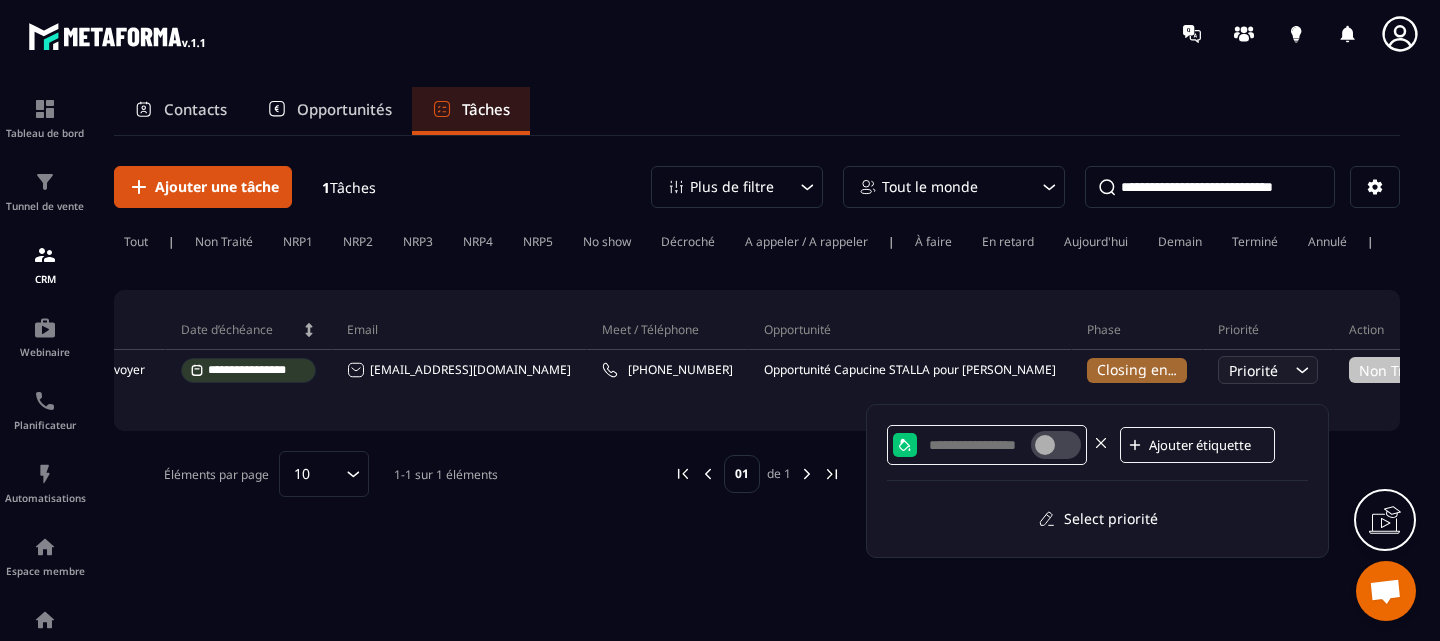 click at bounding box center [979, 445] 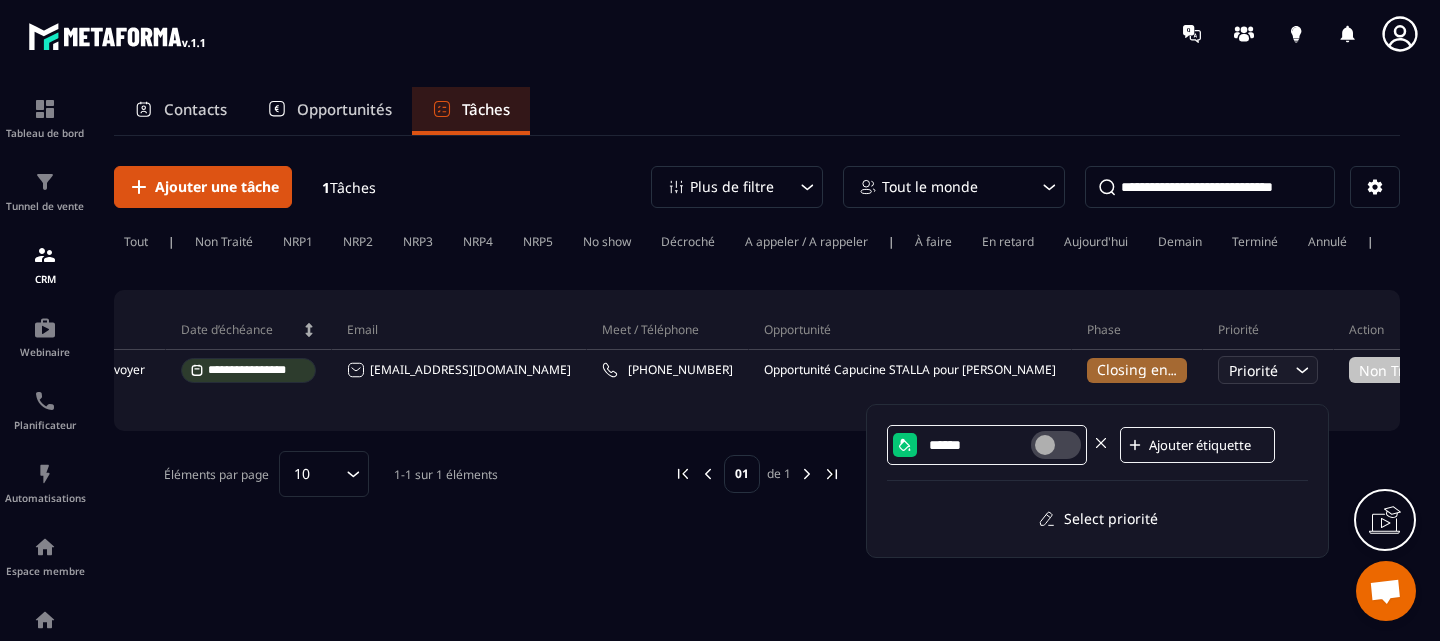 type on "******" 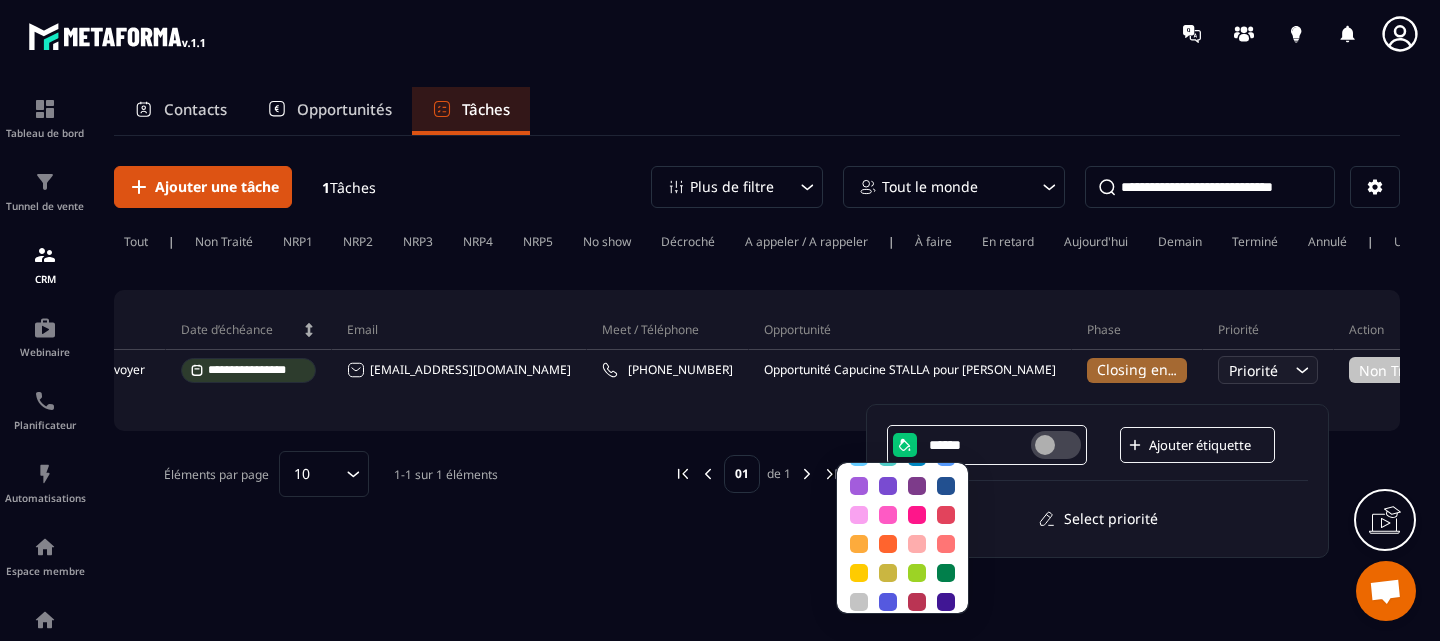 scroll, scrollTop: 170, scrollLeft: 0, axis: vertical 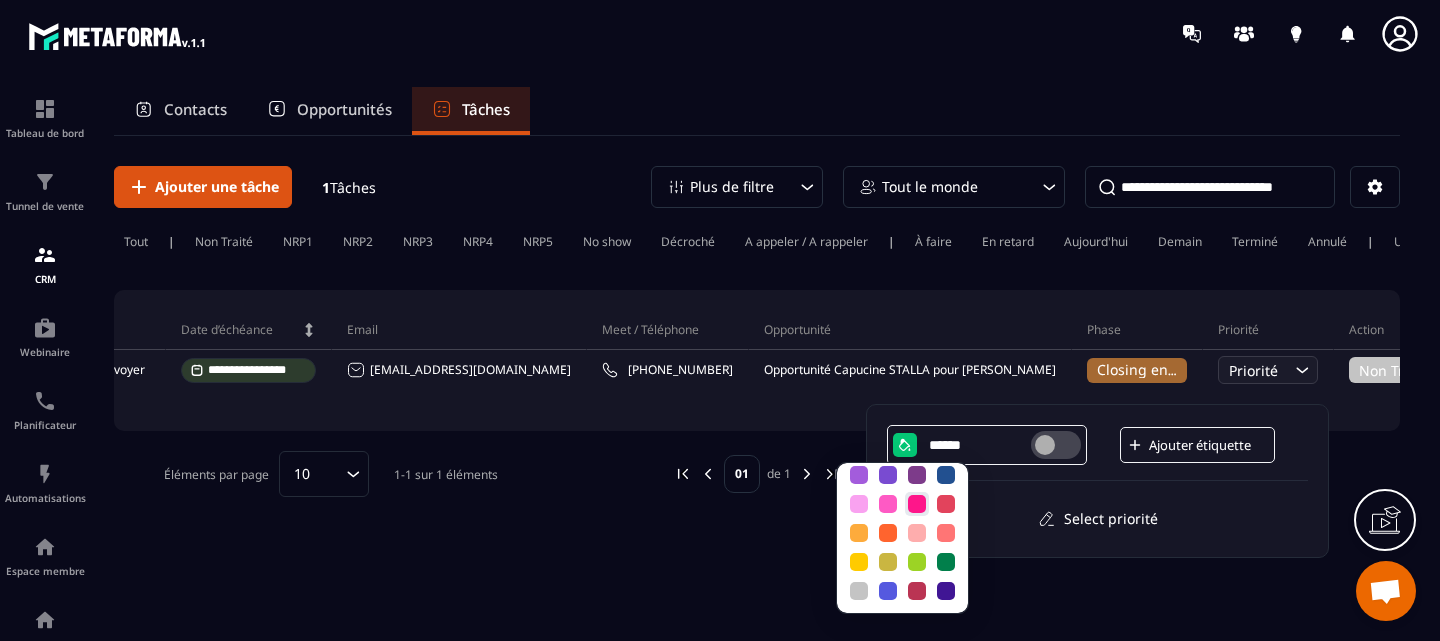 click at bounding box center [917, 504] 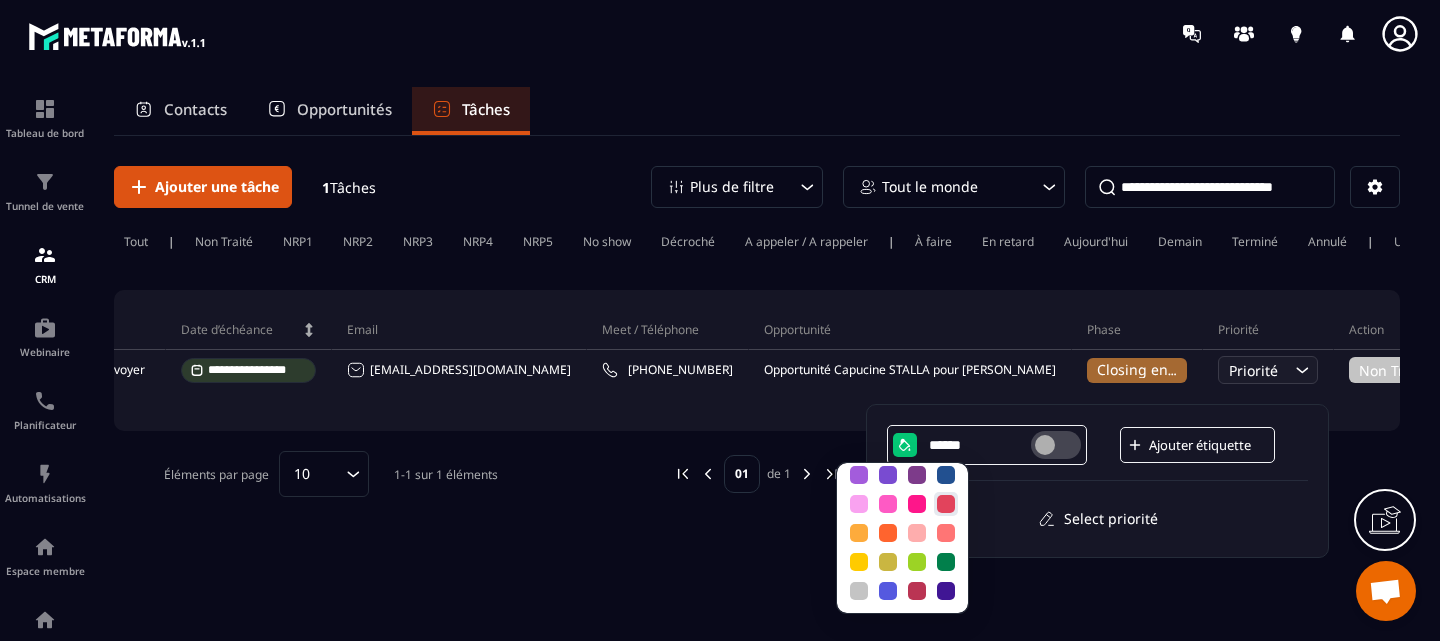 type 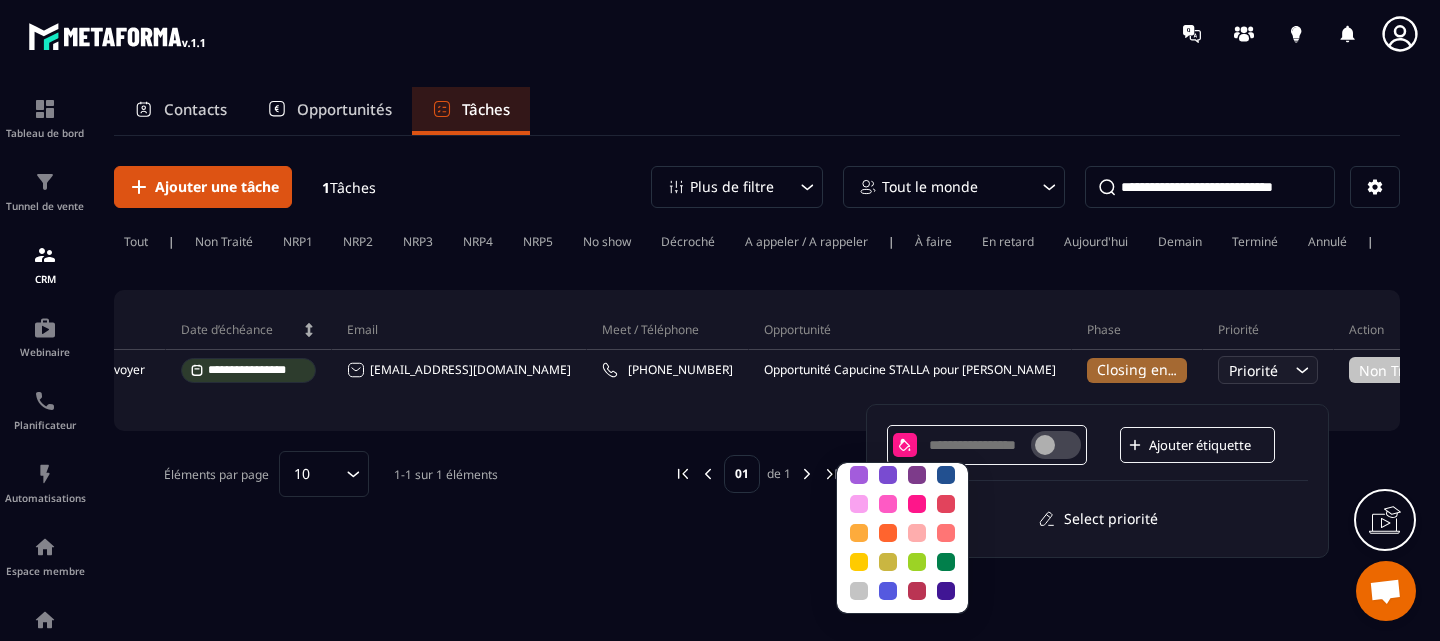 click on "Ajouter étiquette  Select priorité" 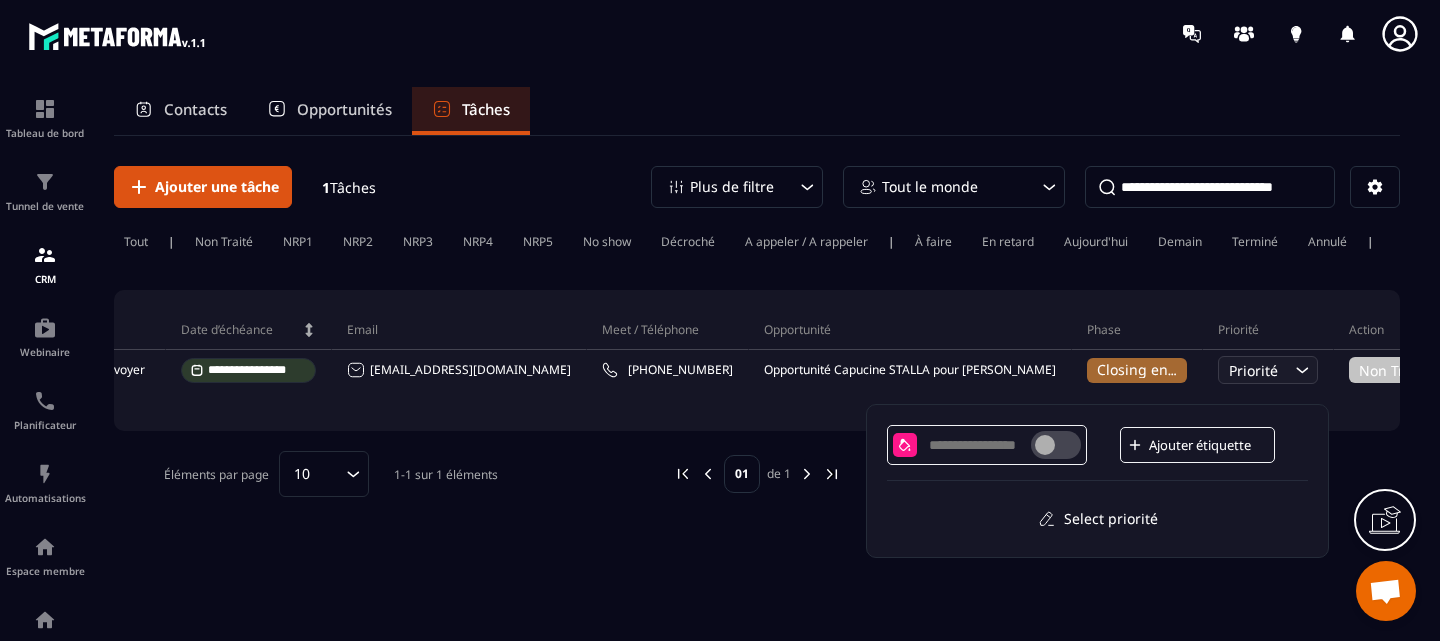 click on "**********" at bounding box center [757, 387] 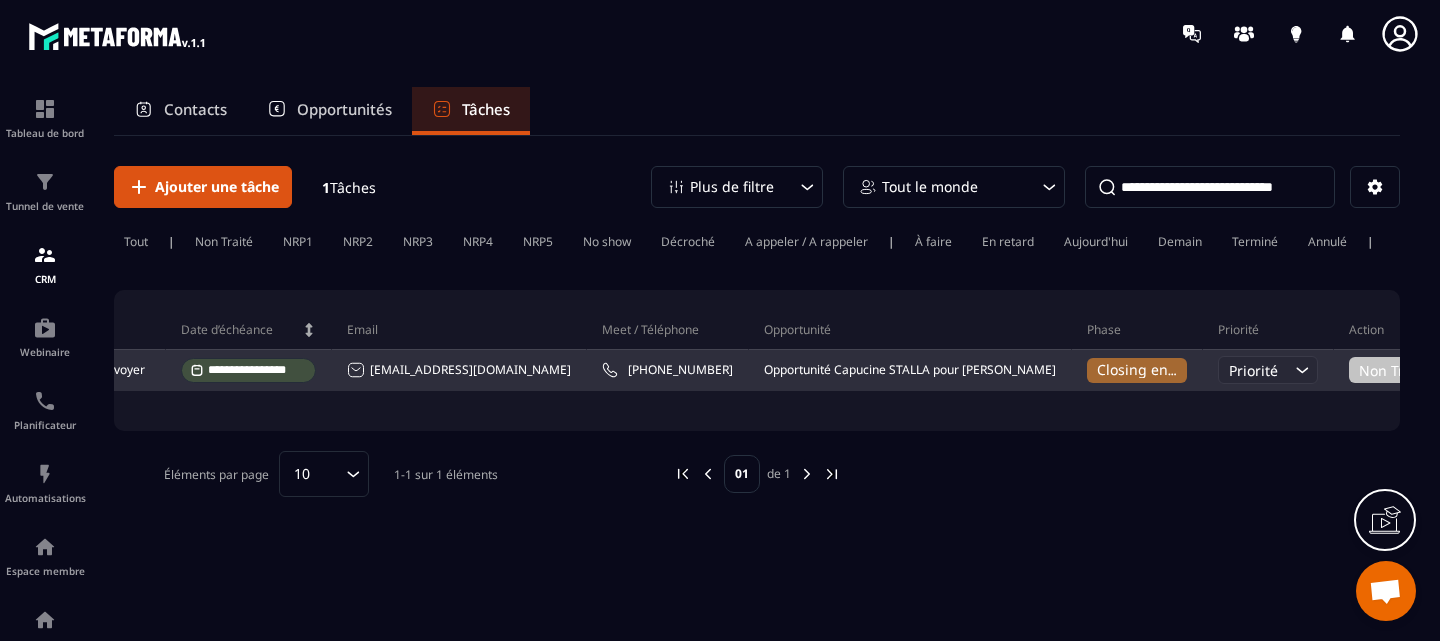 click on "Priorité" at bounding box center (1253, 370) 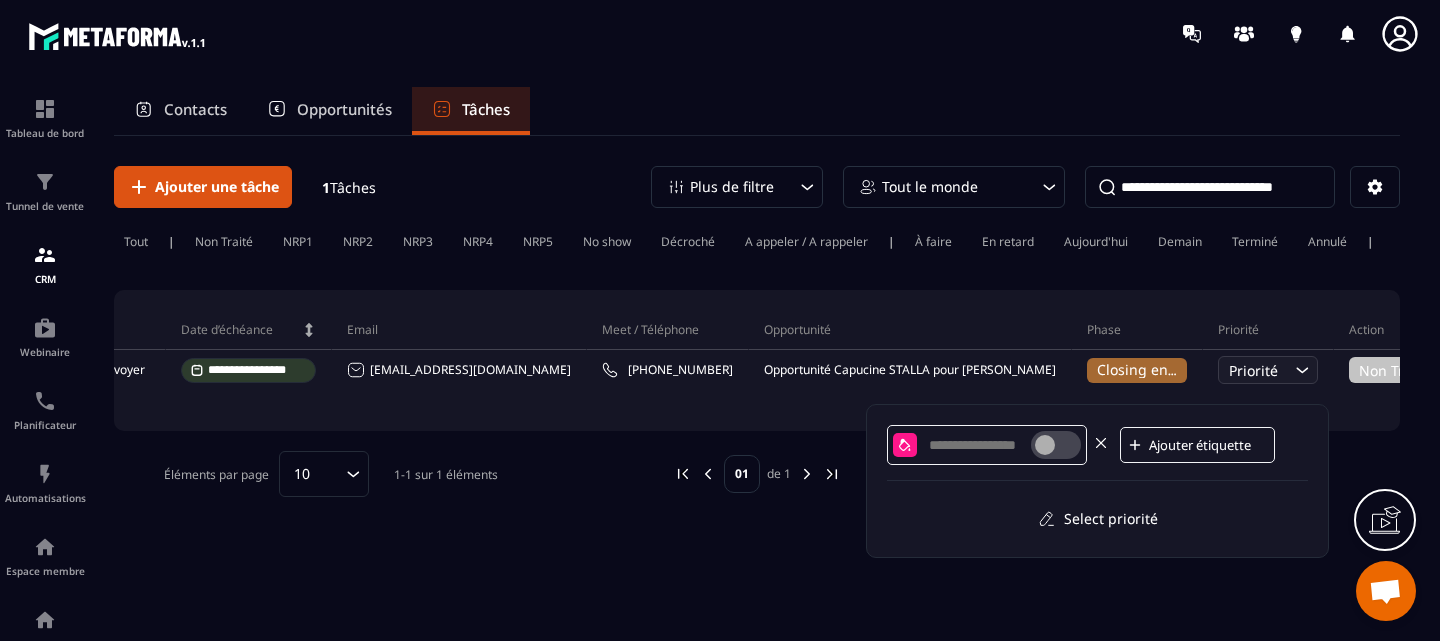 click at bounding box center [1056, 445] 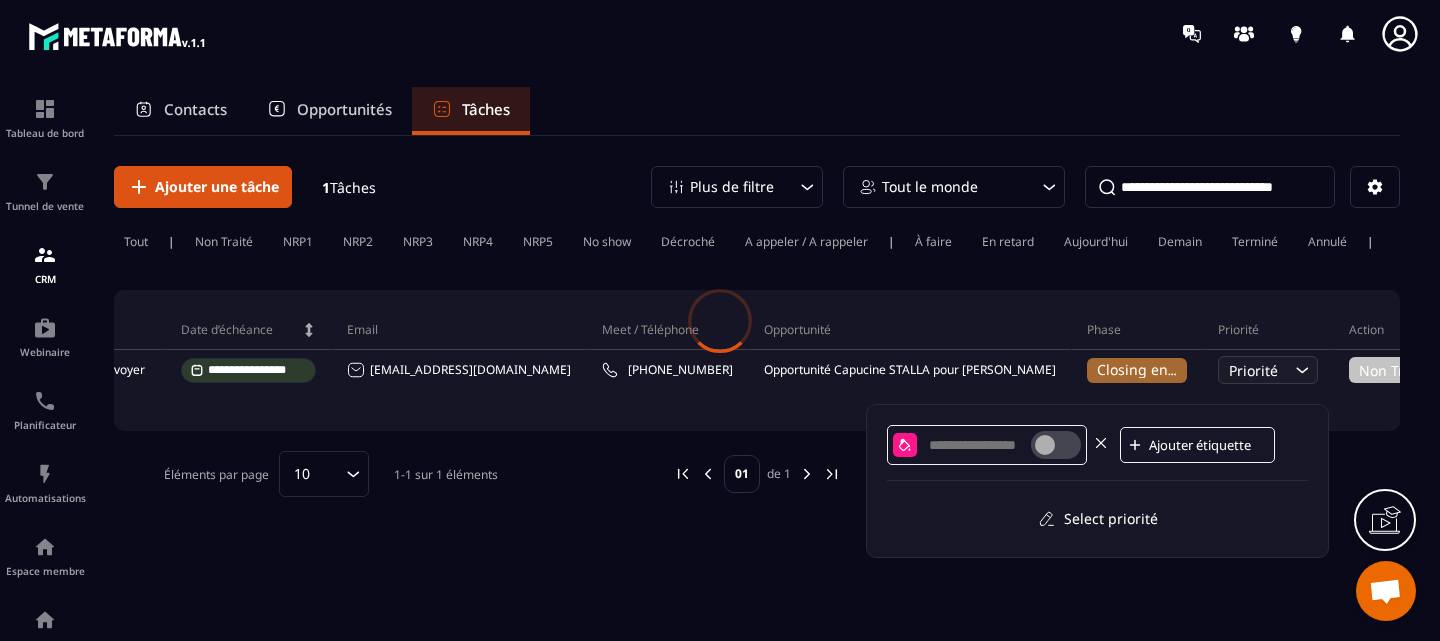 click at bounding box center [1056, 445] 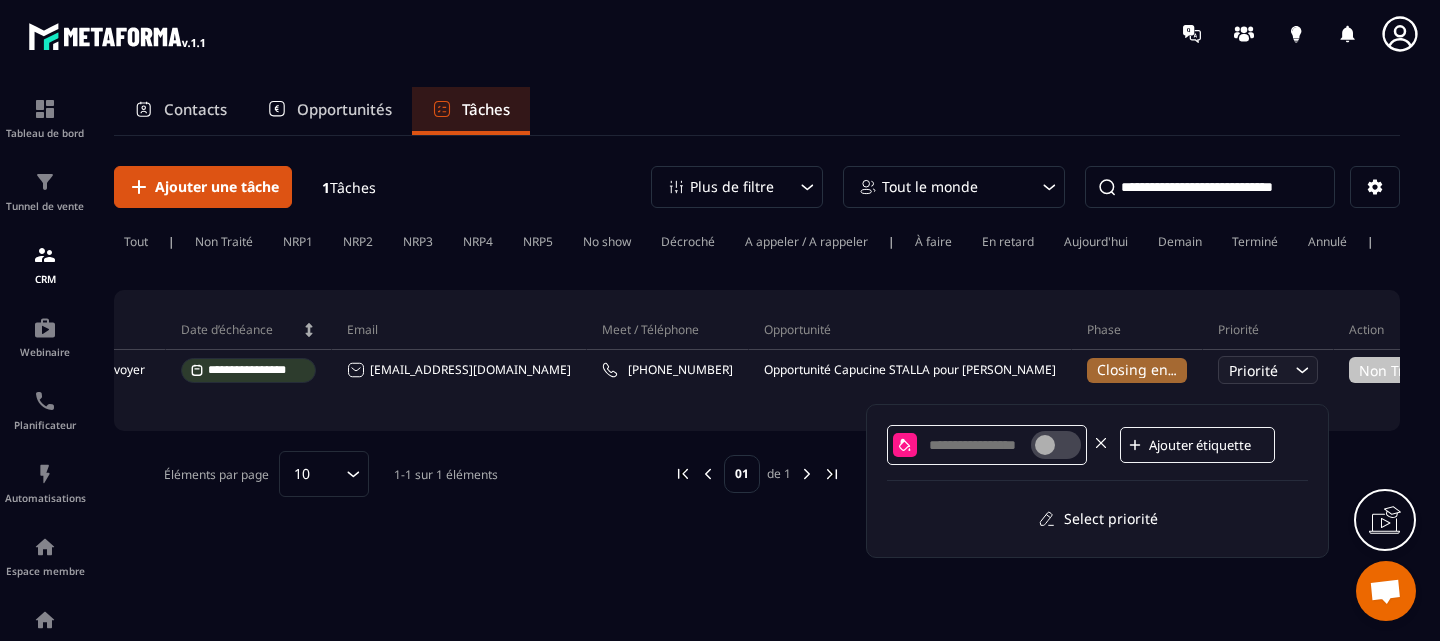 click at bounding box center [1056, 445] 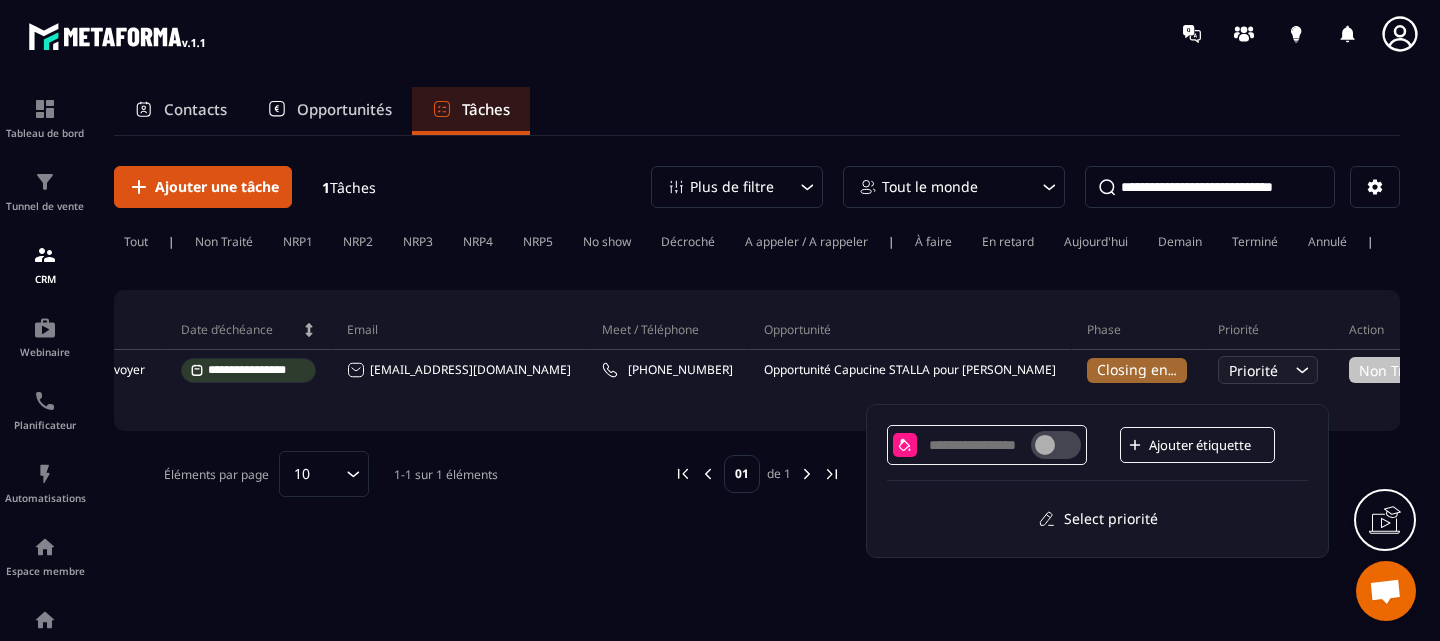 click on "Ajouter étiquette" at bounding box center [1209, 445] 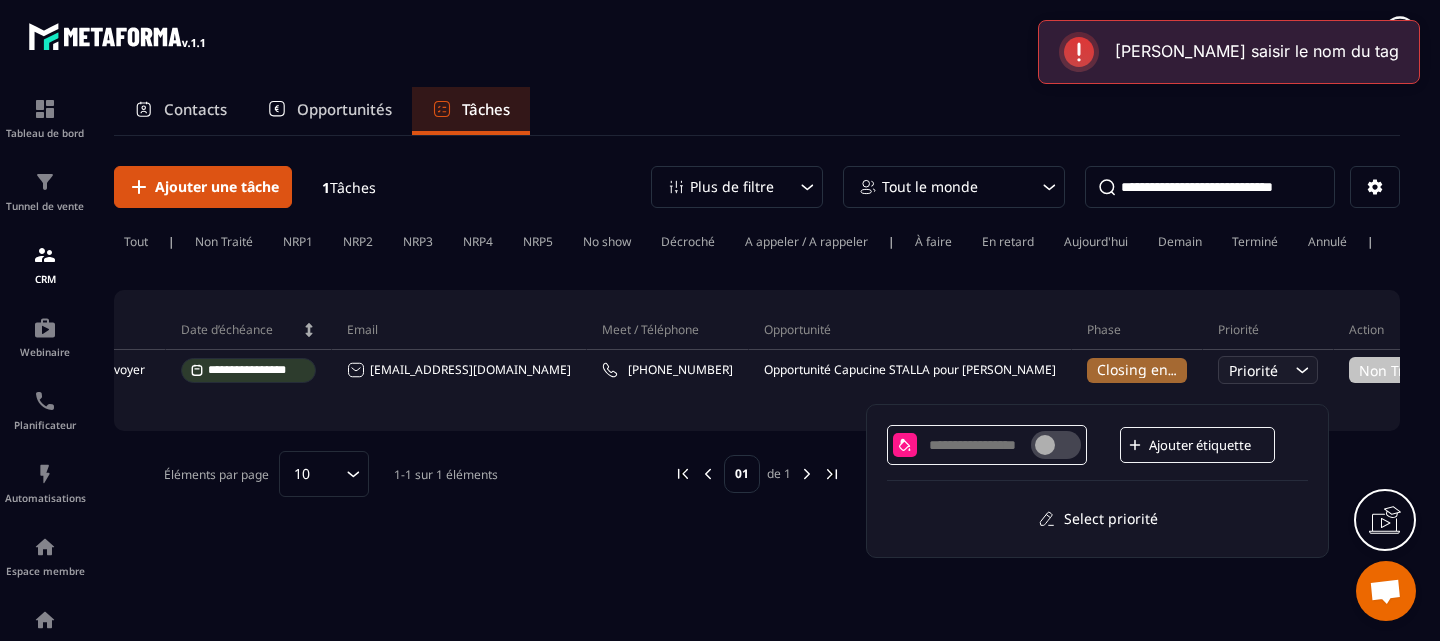 click on "**********" at bounding box center [757, 387] 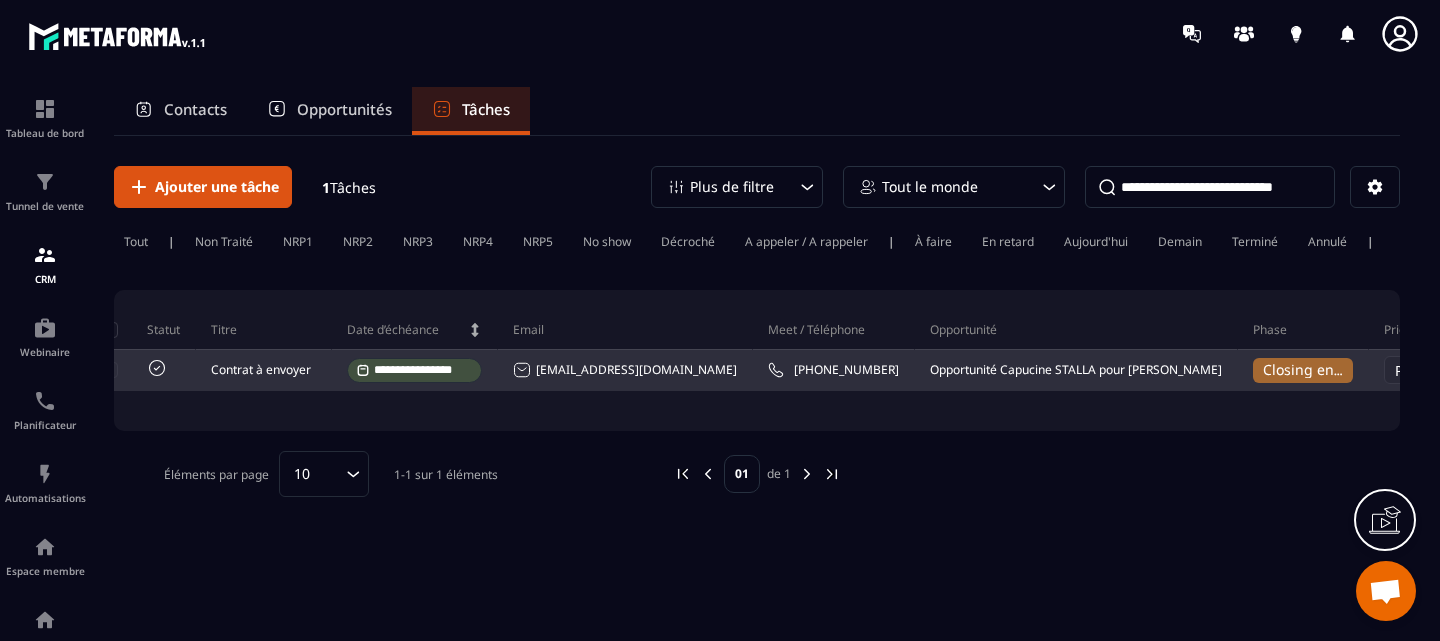 scroll, scrollTop: 0, scrollLeft: 0, axis: both 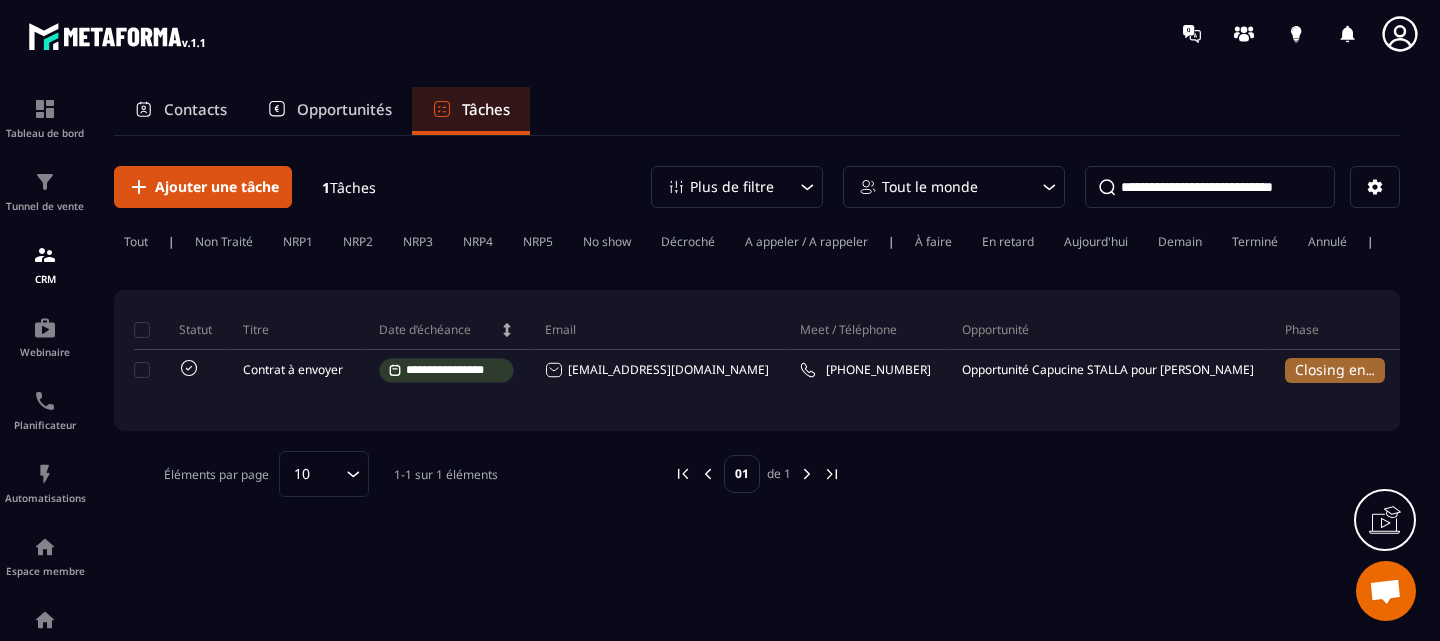 click on "Contacts" at bounding box center [195, 109] 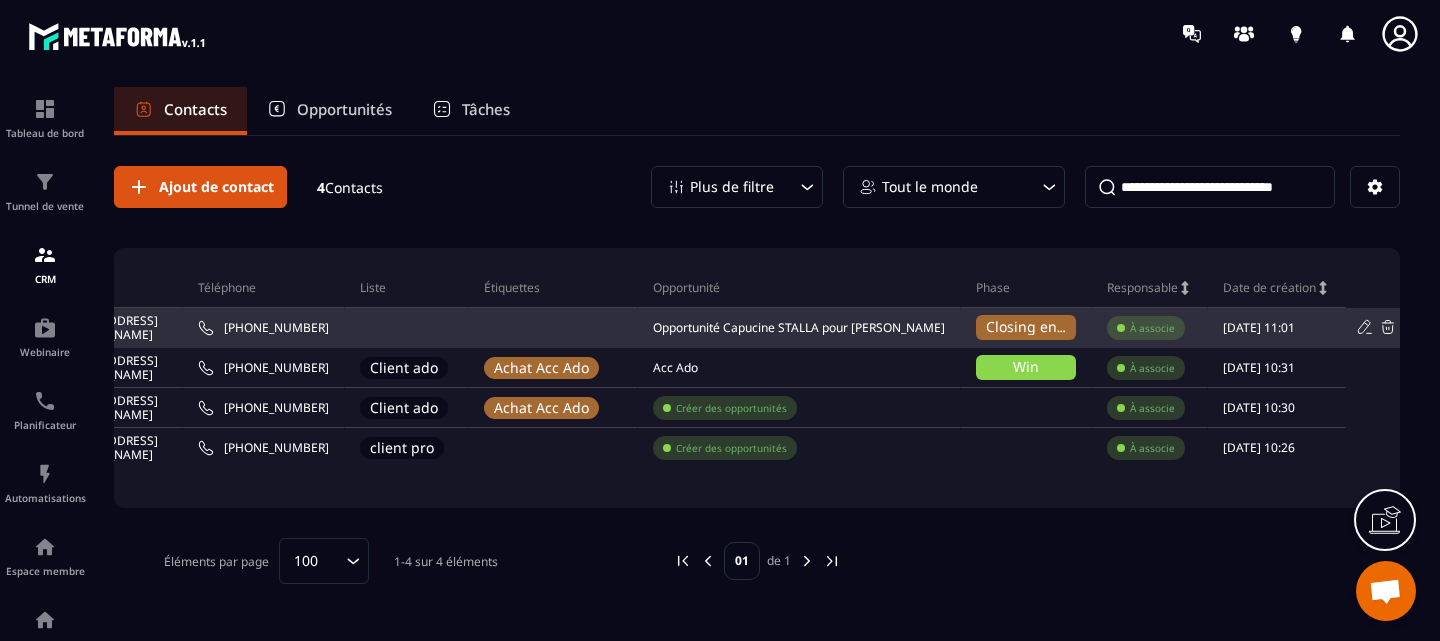 scroll, scrollTop: 0, scrollLeft: 272, axis: horizontal 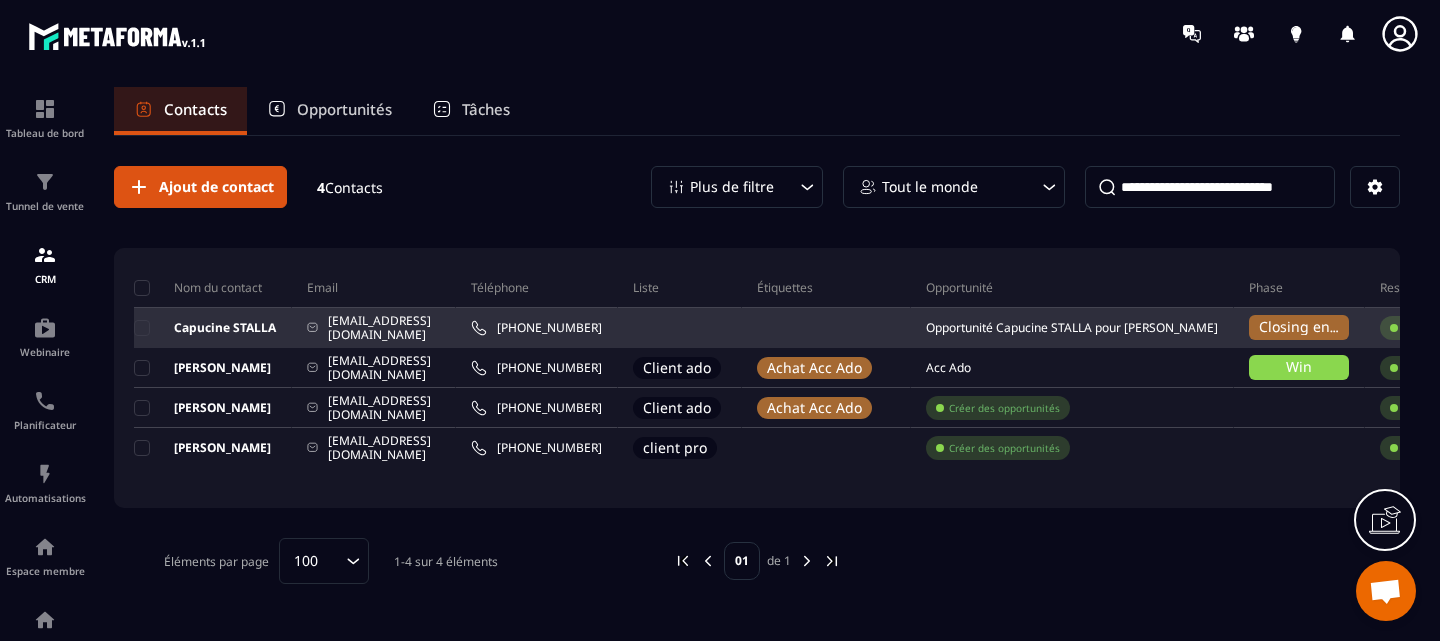 click on "Capucine STALLA" at bounding box center [205, 328] 